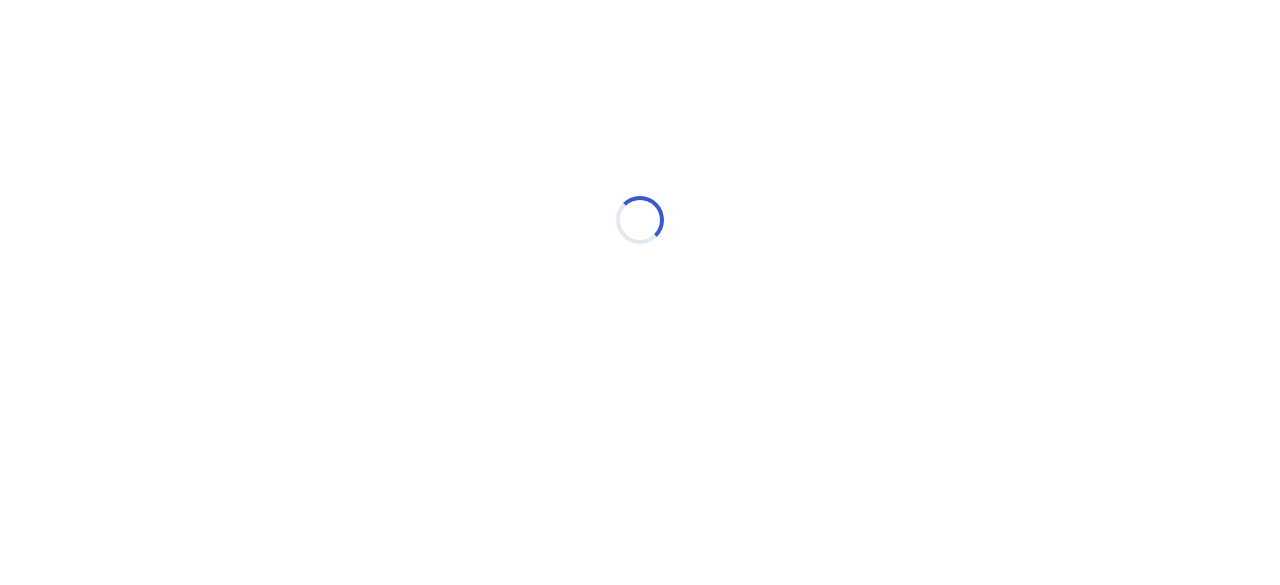 scroll, scrollTop: 0, scrollLeft: 0, axis: both 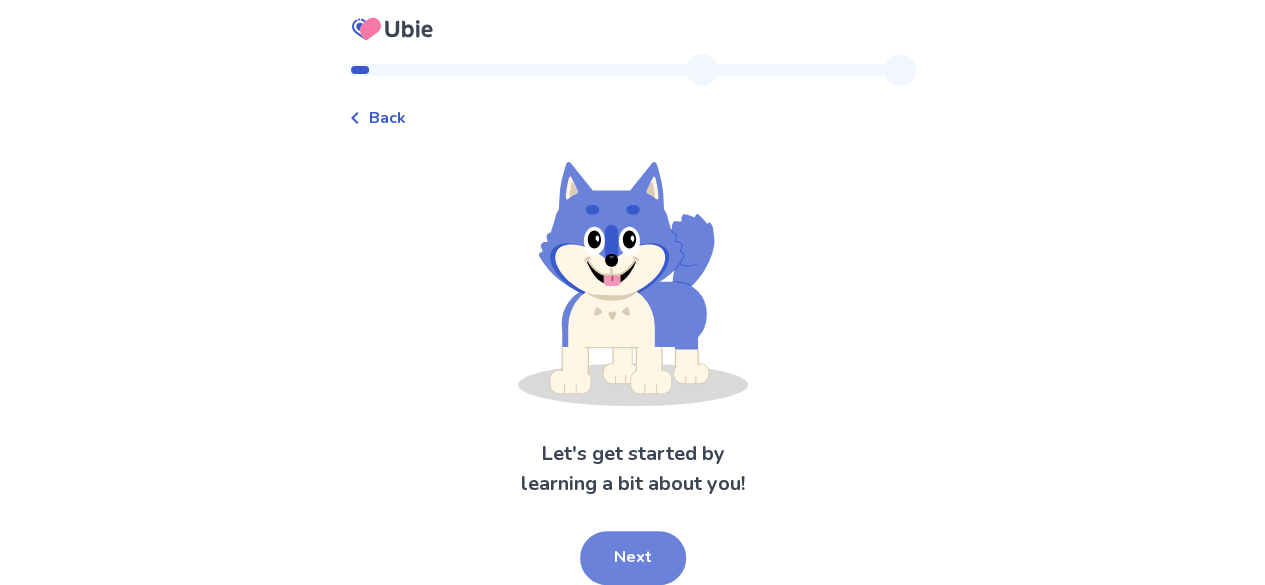 click on "Next" at bounding box center [633, 558] 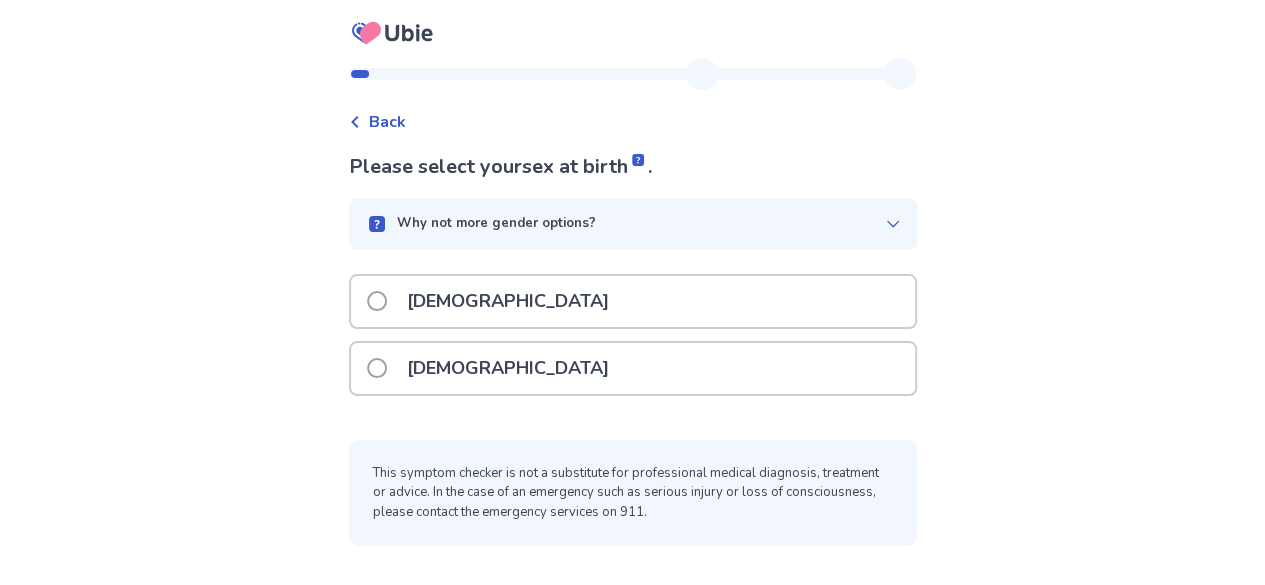 scroll, scrollTop: 0, scrollLeft: 0, axis: both 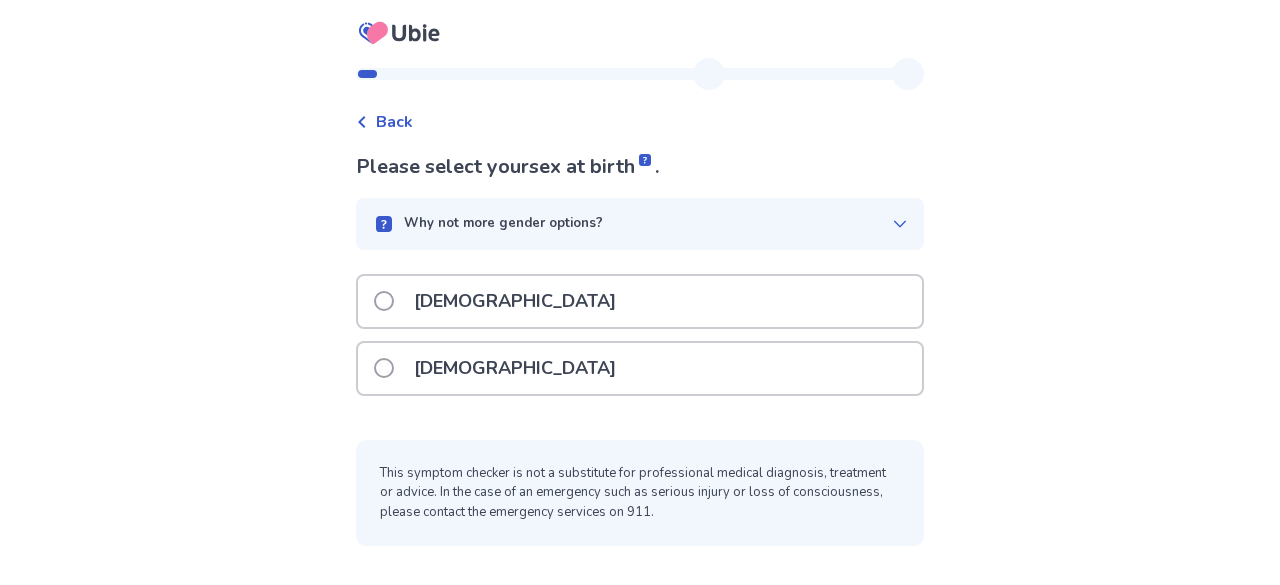click on "[DEMOGRAPHIC_DATA]" at bounding box center (515, 368) 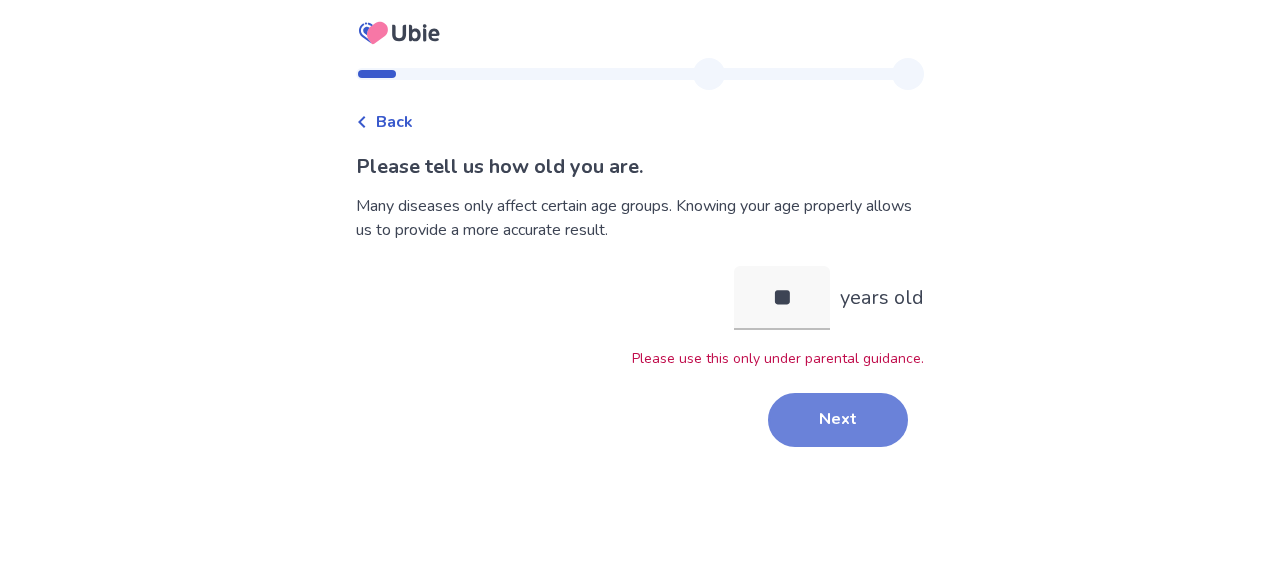 type on "**" 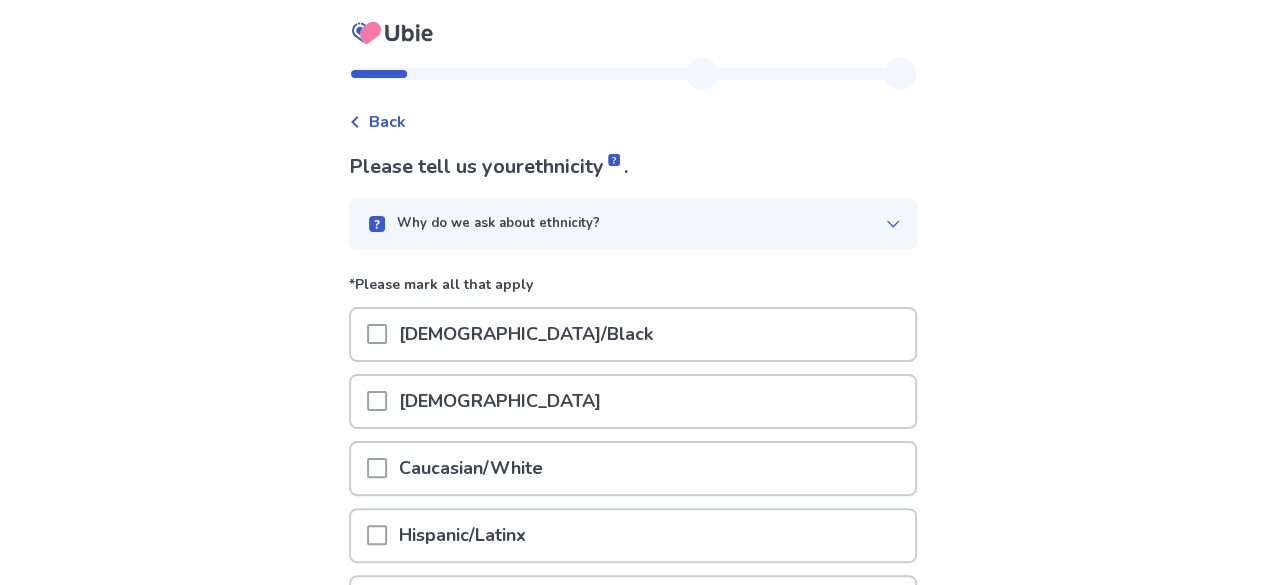 click on "African American/Black" at bounding box center (633, 334) 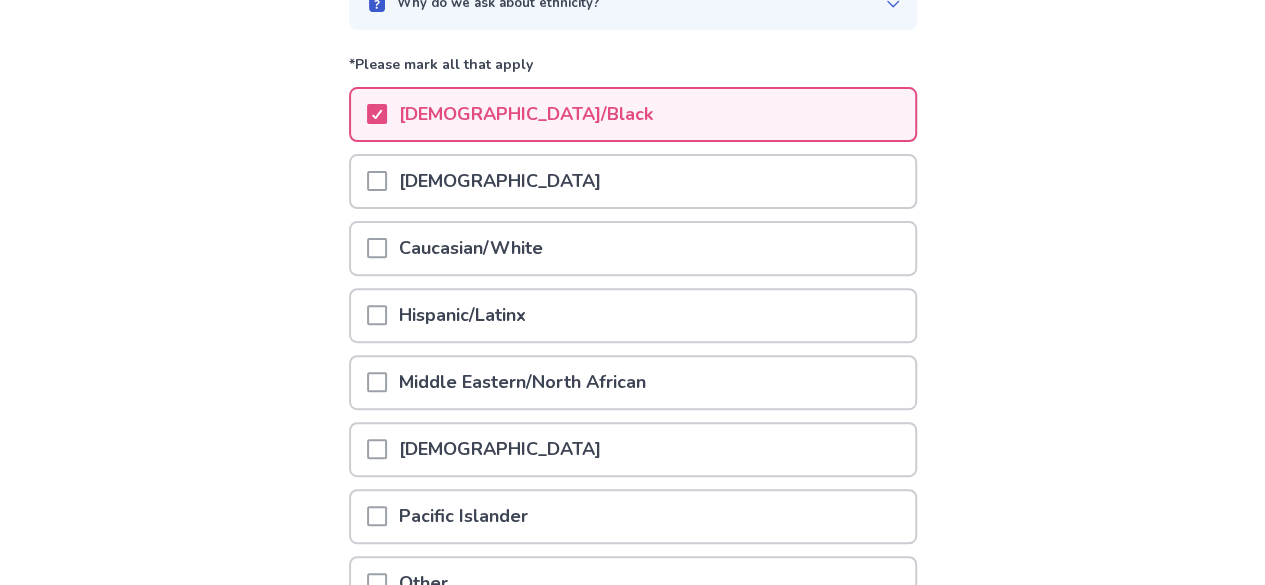 scroll, scrollTop: 423, scrollLeft: 0, axis: vertical 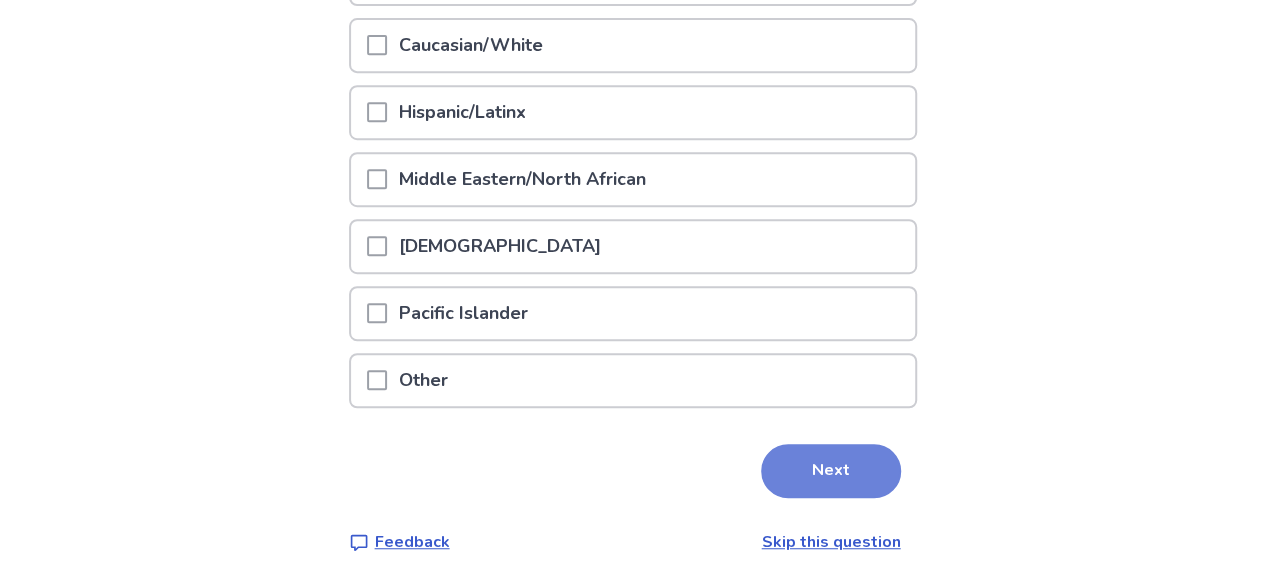 click on "Next" at bounding box center [831, 471] 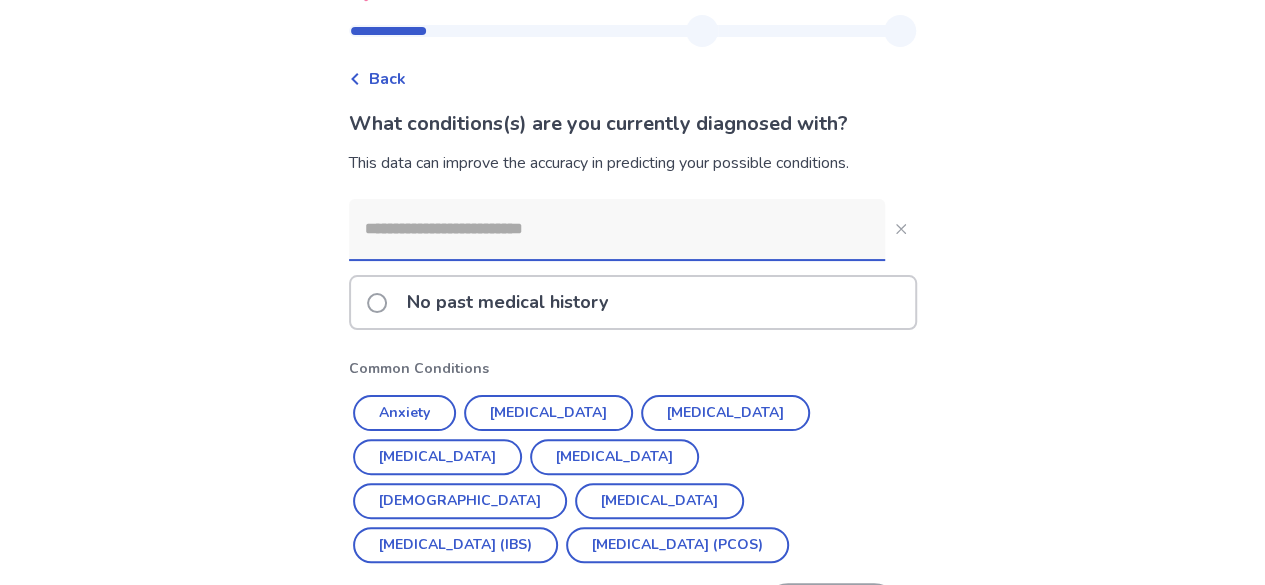 scroll, scrollTop: 42, scrollLeft: 0, axis: vertical 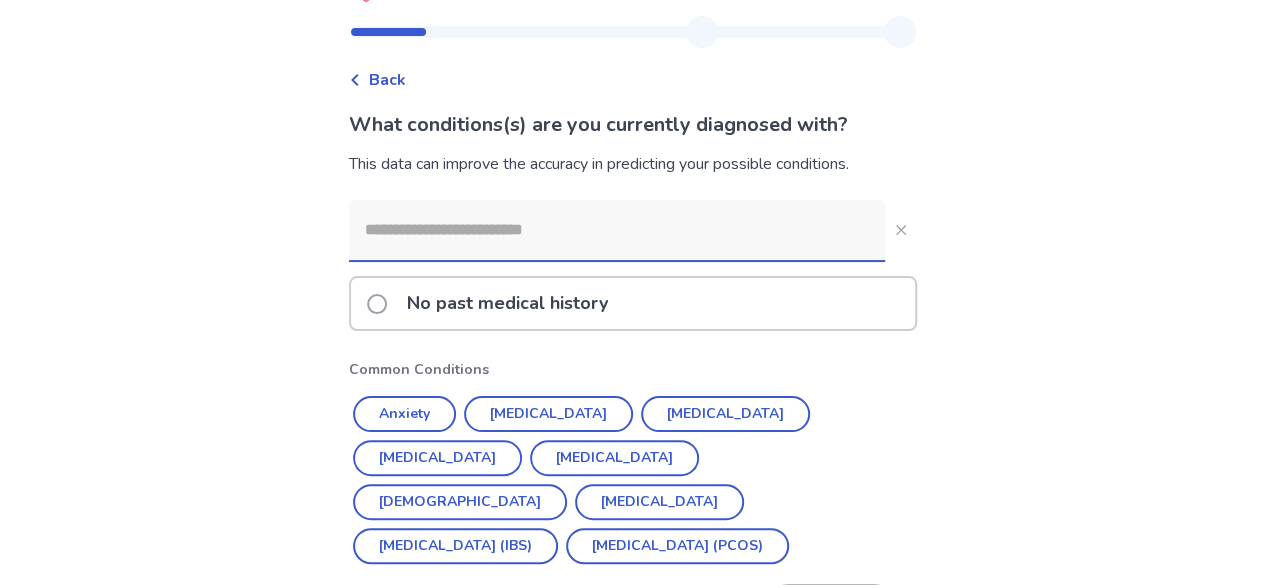 click on "No past medical history" at bounding box center (507, 303) 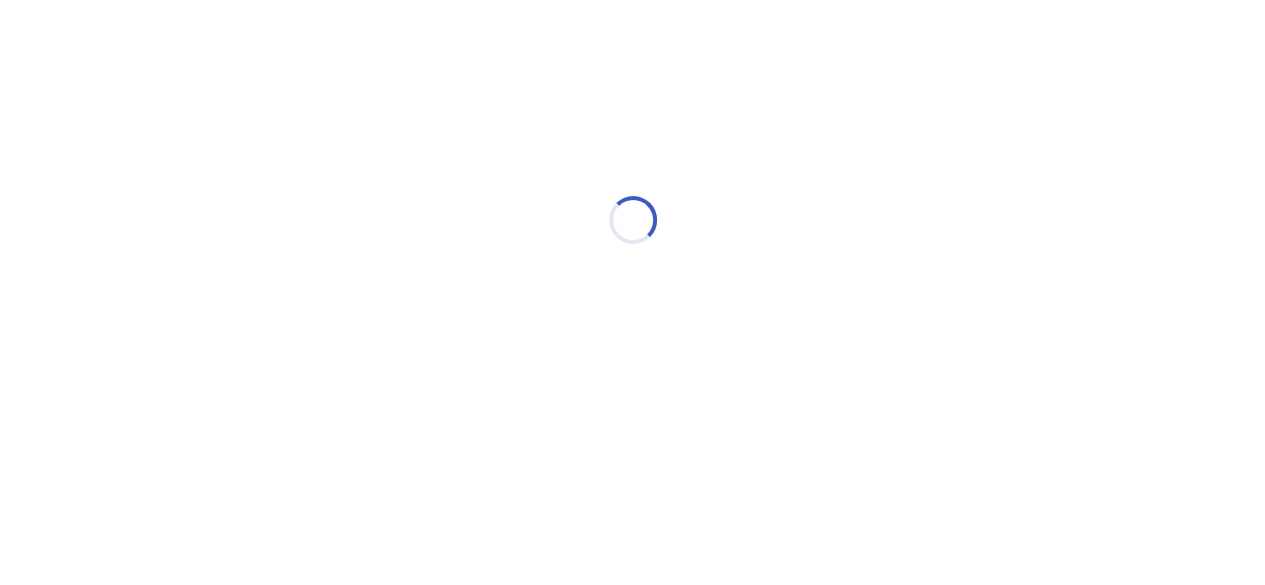 scroll, scrollTop: 0, scrollLeft: 0, axis: both 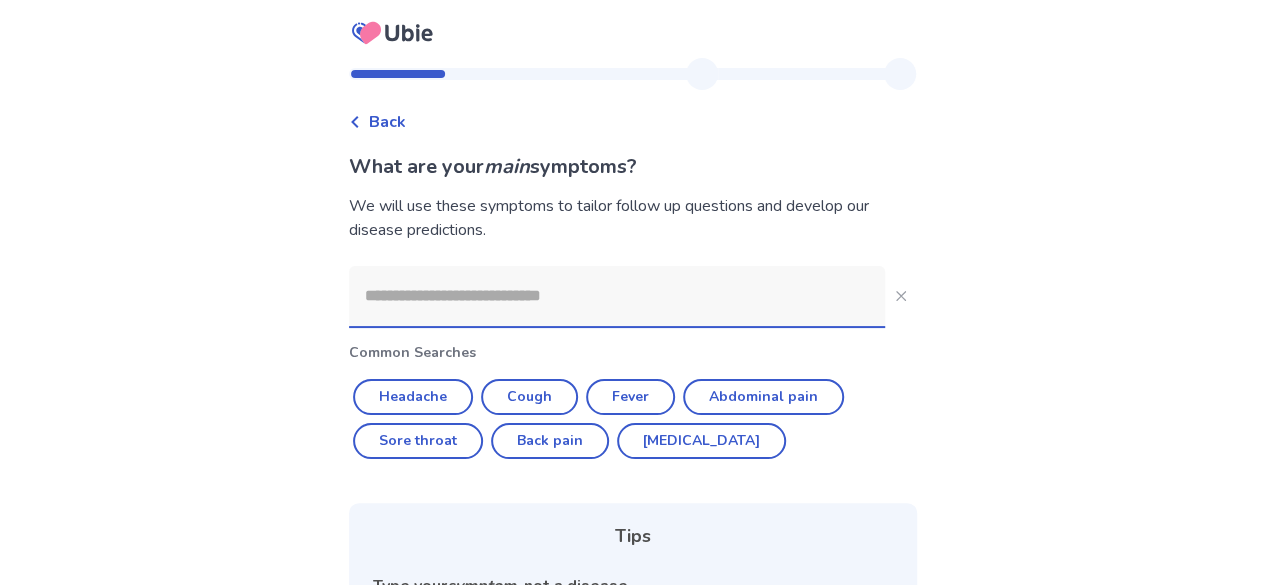 drag, startPoint x: 538, startPoint y: 427, endPoint x: 453, endPoint y: 326, distance: 132.00757 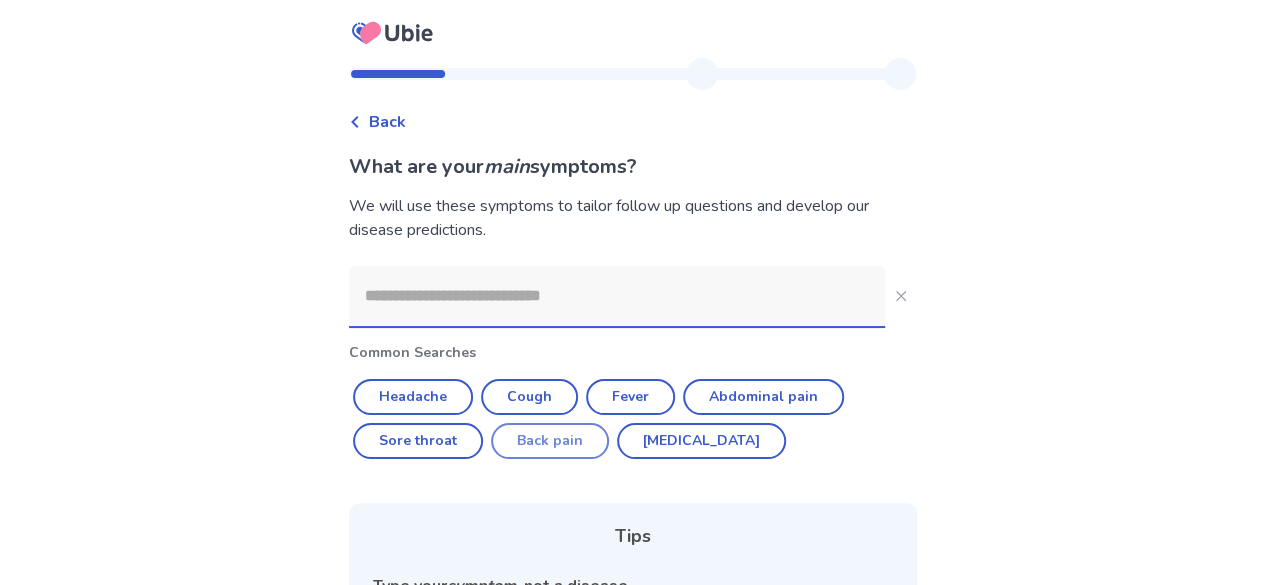 click on "Back pain" 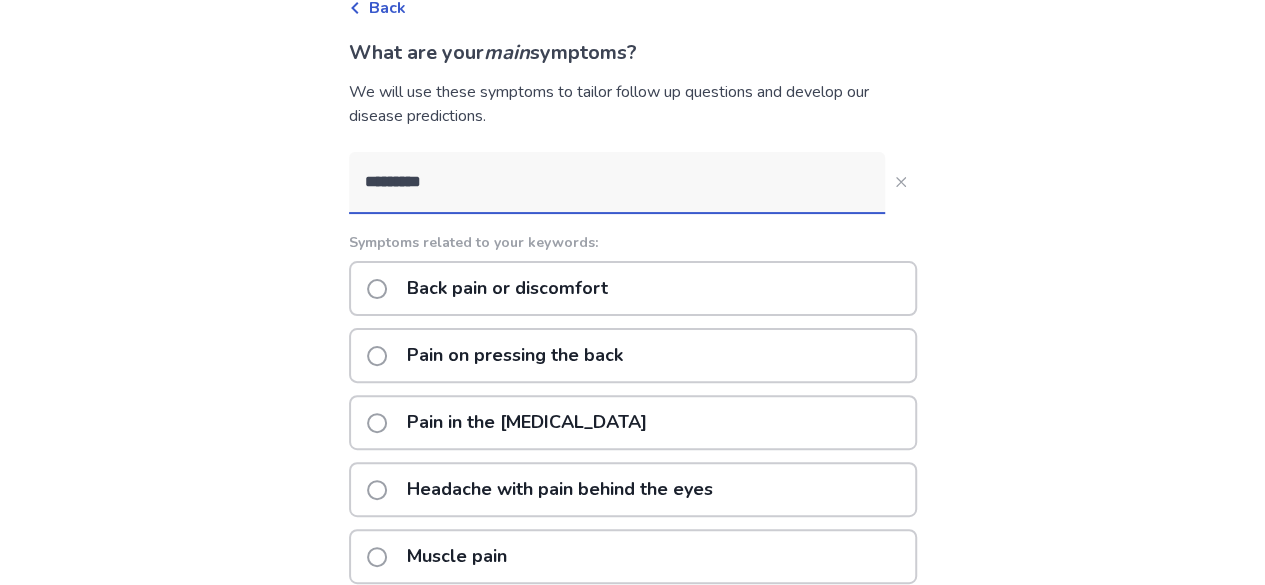 scroll, scrollTop: 0, scrollLeft: 0, axis: both 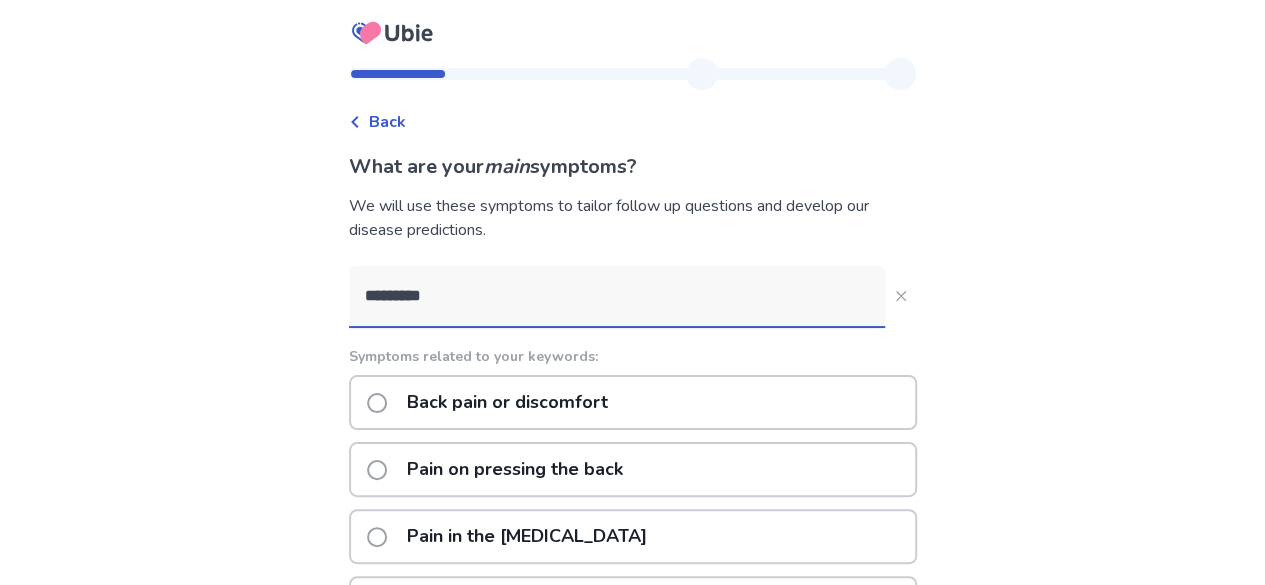 click on "Back" at bounding box center [387, 122] 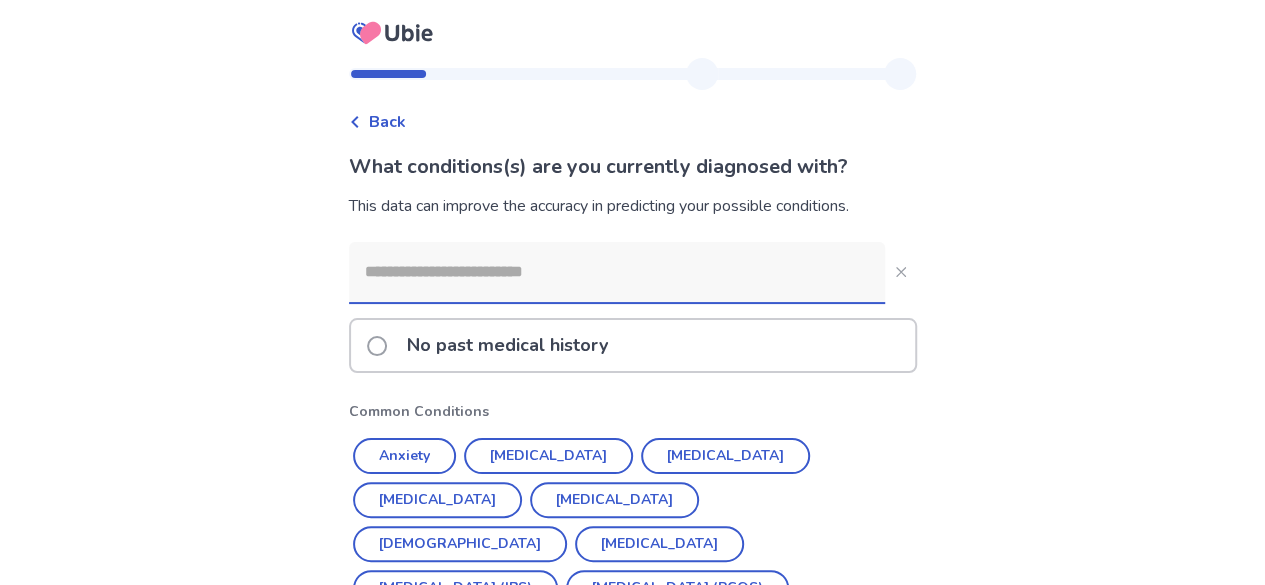 click on "No past medical history" at bounding box center (507, 345) 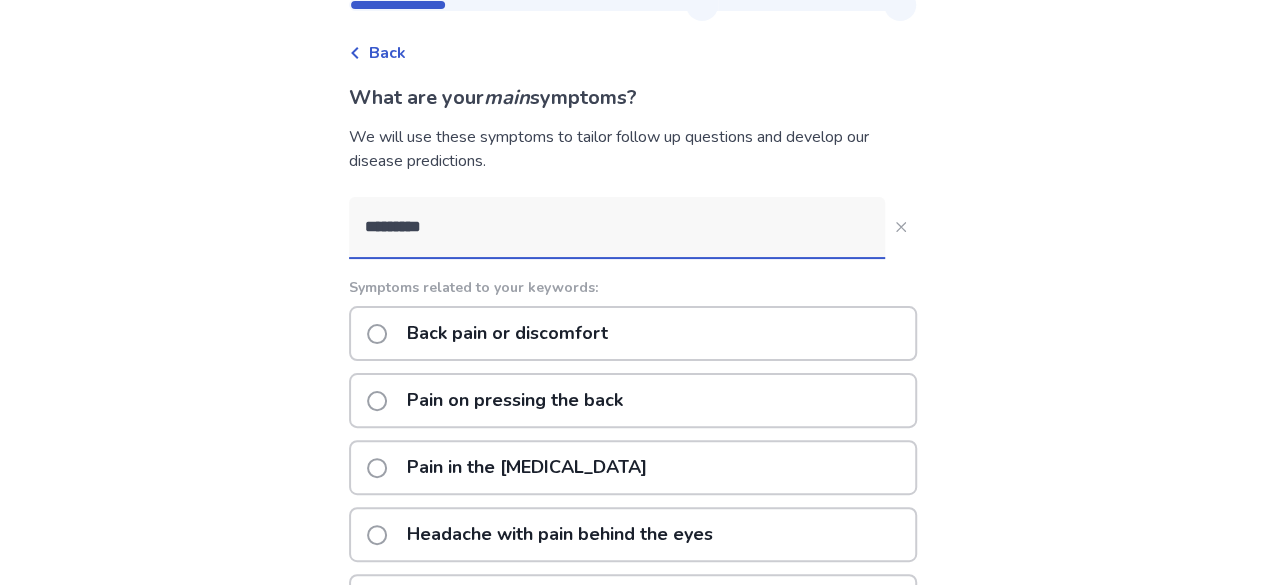 scroll, scrollTop: 68, scrollLeft: 0, axis: vertical 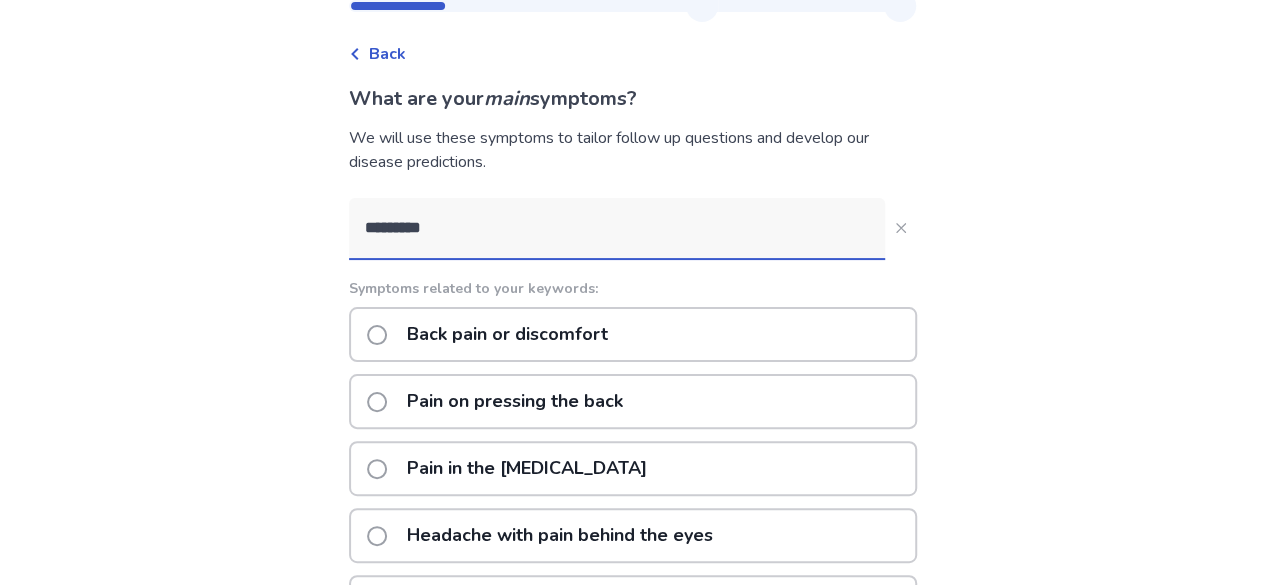 click on "*********" 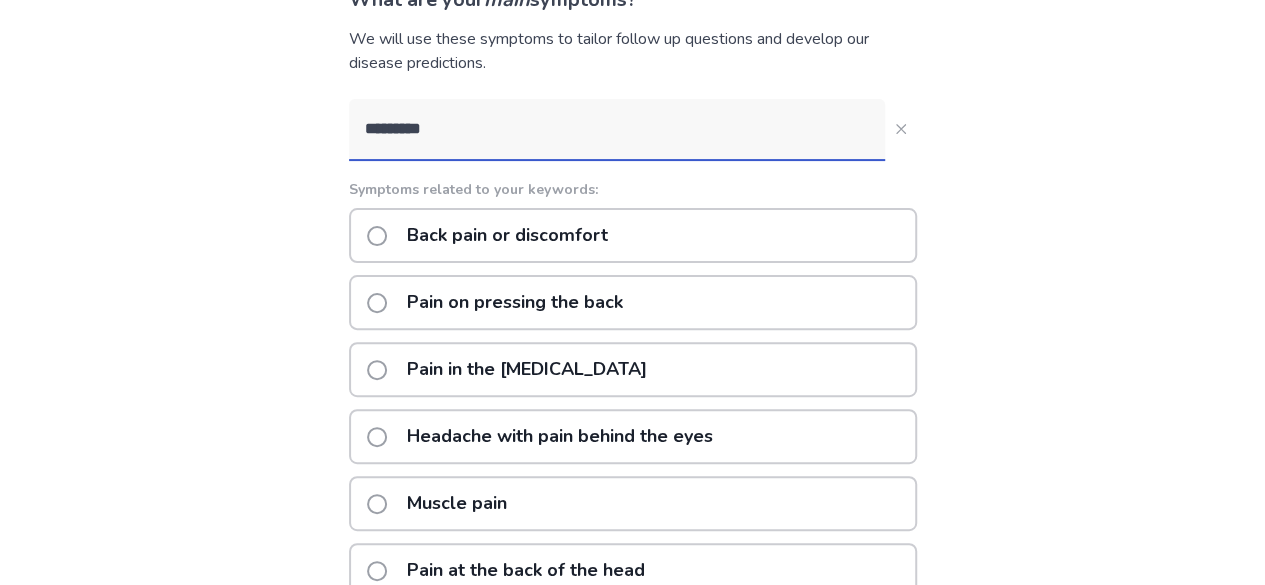 scroll, scrollTop: 165, scrollLeft: 0, axis: vertical 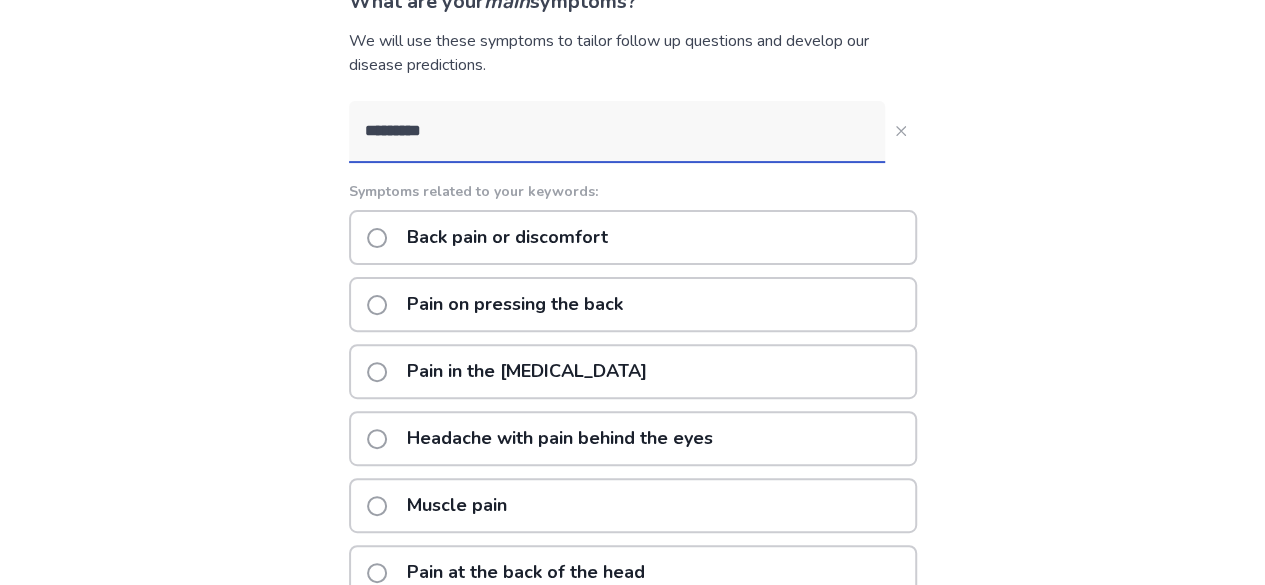 click on "Back pain or discomfort" 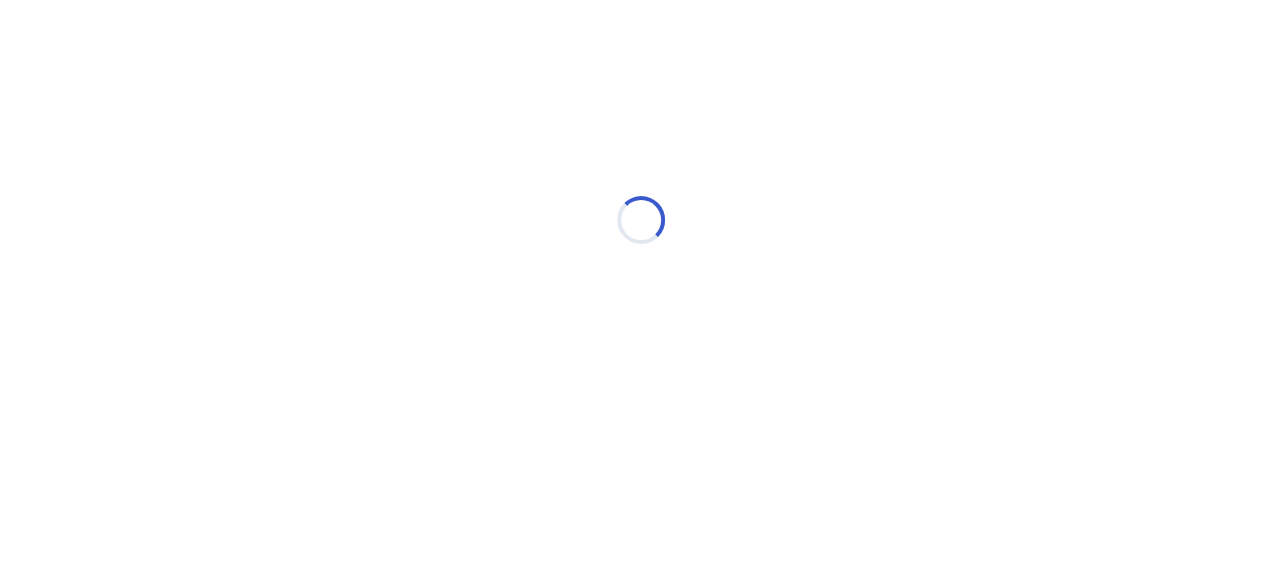 scroll, scrollTop: 0, scrollLeft: 0, axis: both 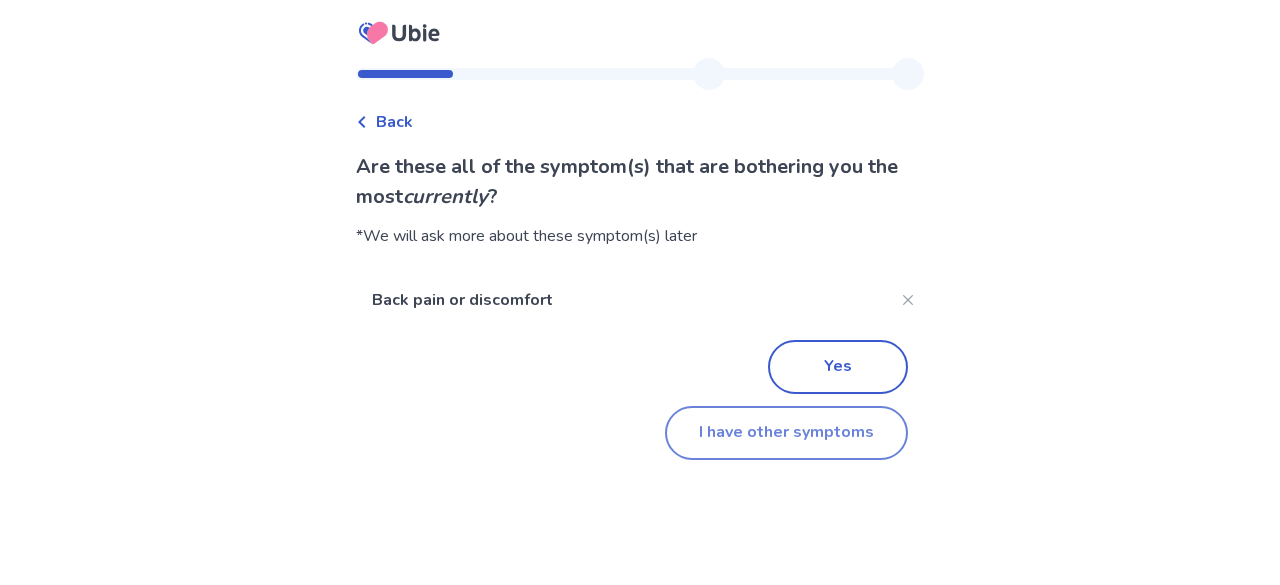 click on "I have other symptoms" 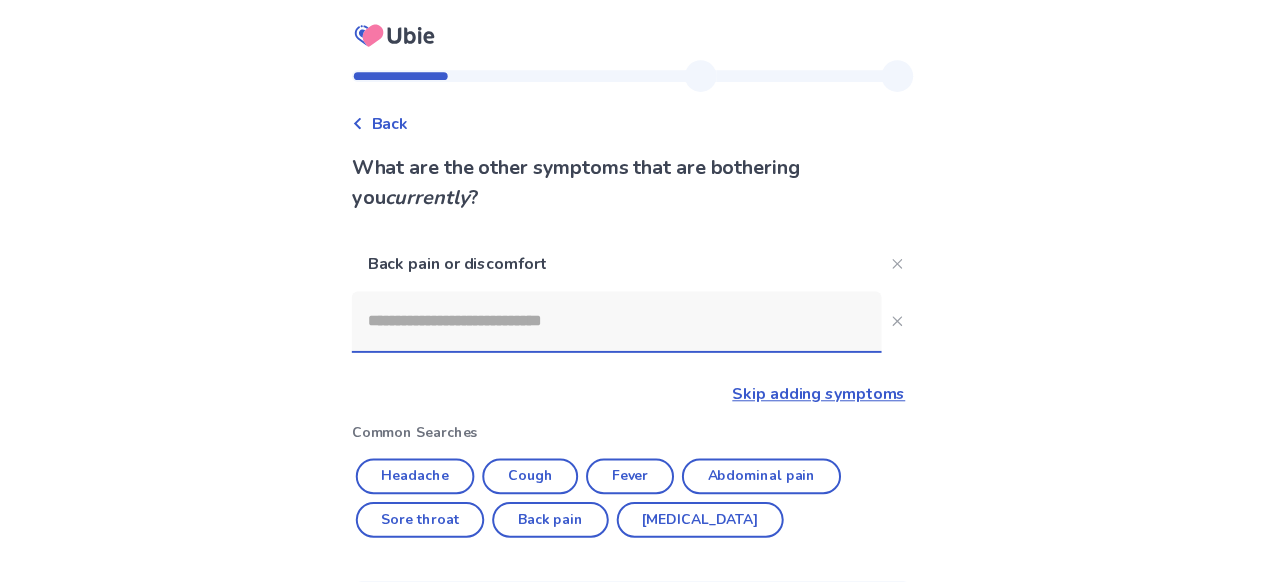 scroll, scrollTop: 165, scrollLeft: 0, axis: vertical 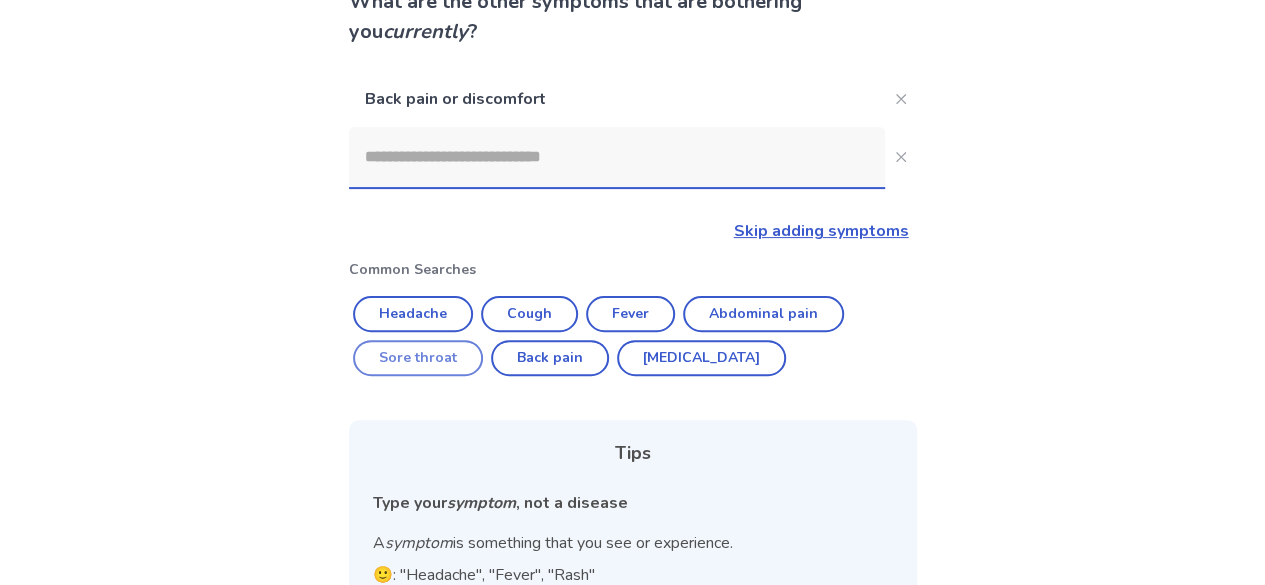 click on "Sore throat" 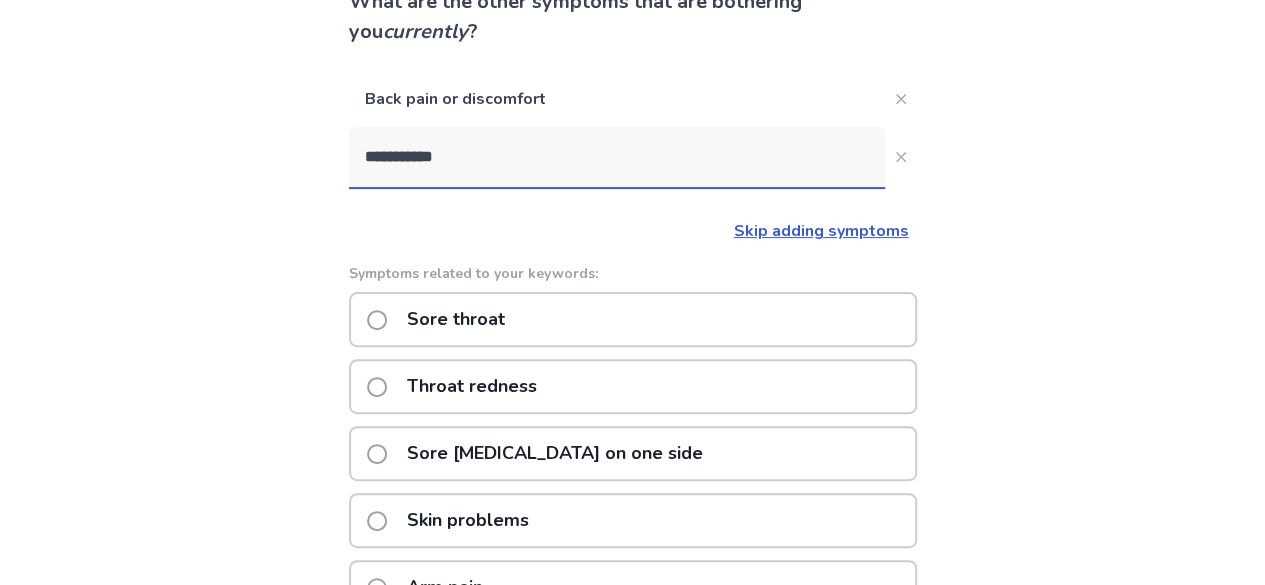 click on "Sore throat" 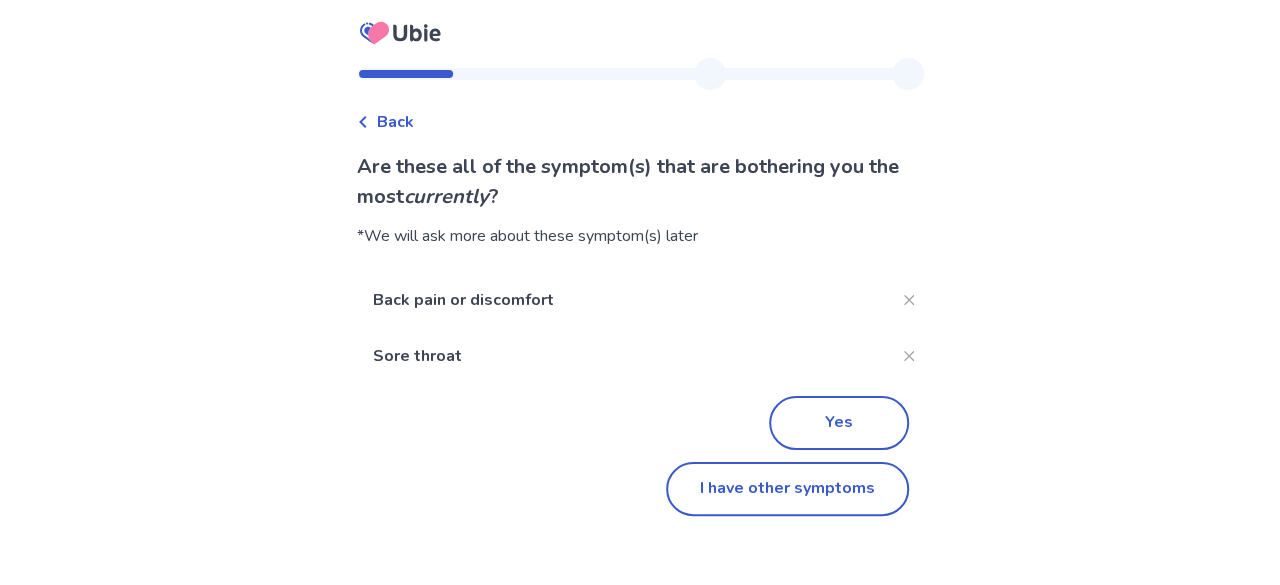 scroll, scrollTop: 0, scrollLeft: 0, axis: both 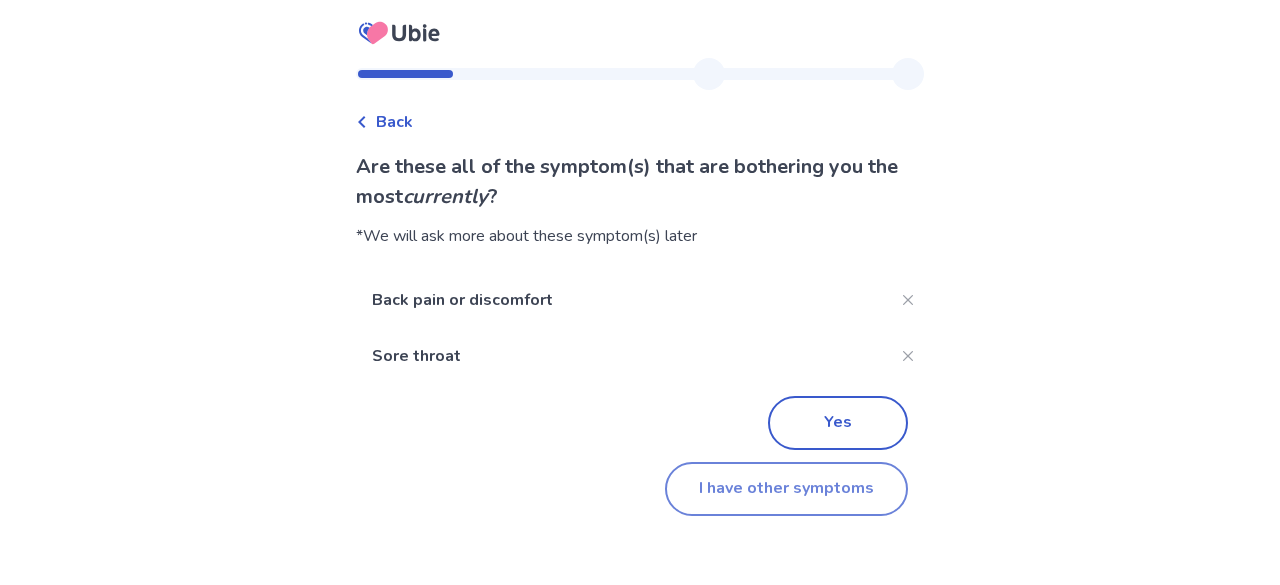 click on "I have other symptoms" 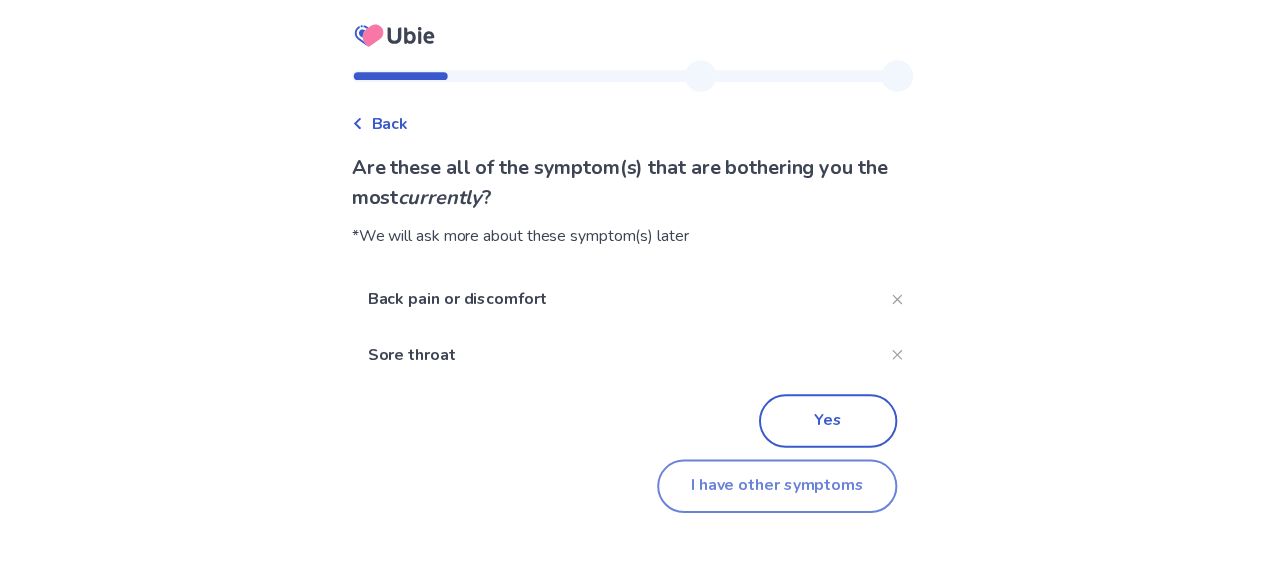scroll, scrollTop: 165, scrollLeft: 0, axis: vertical 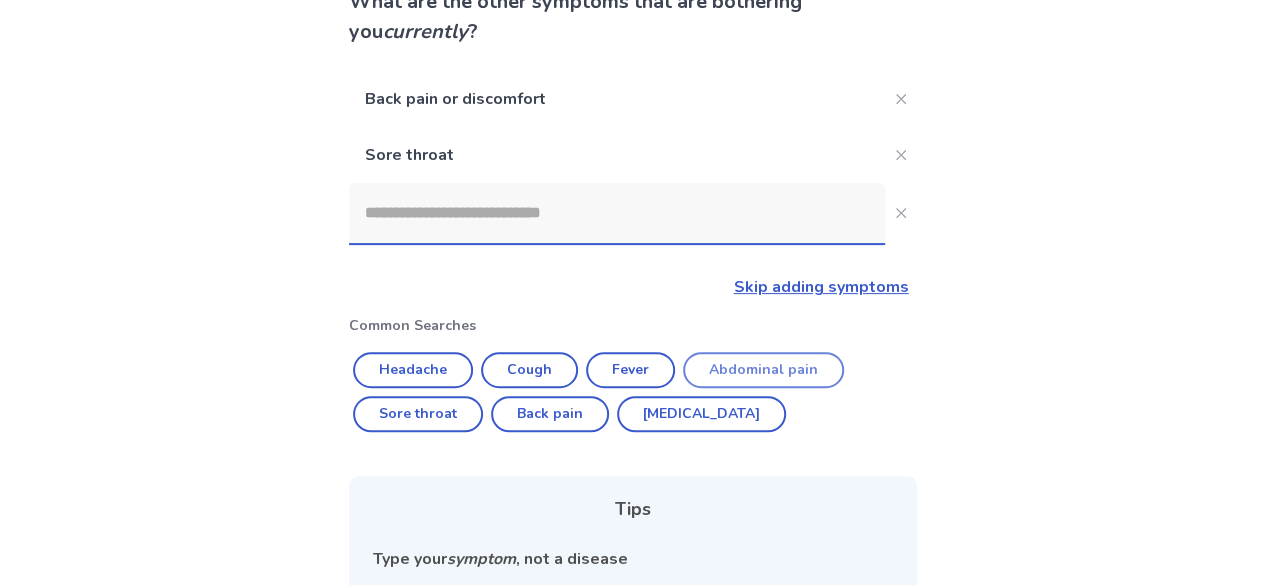 click on "Abdominal pain" 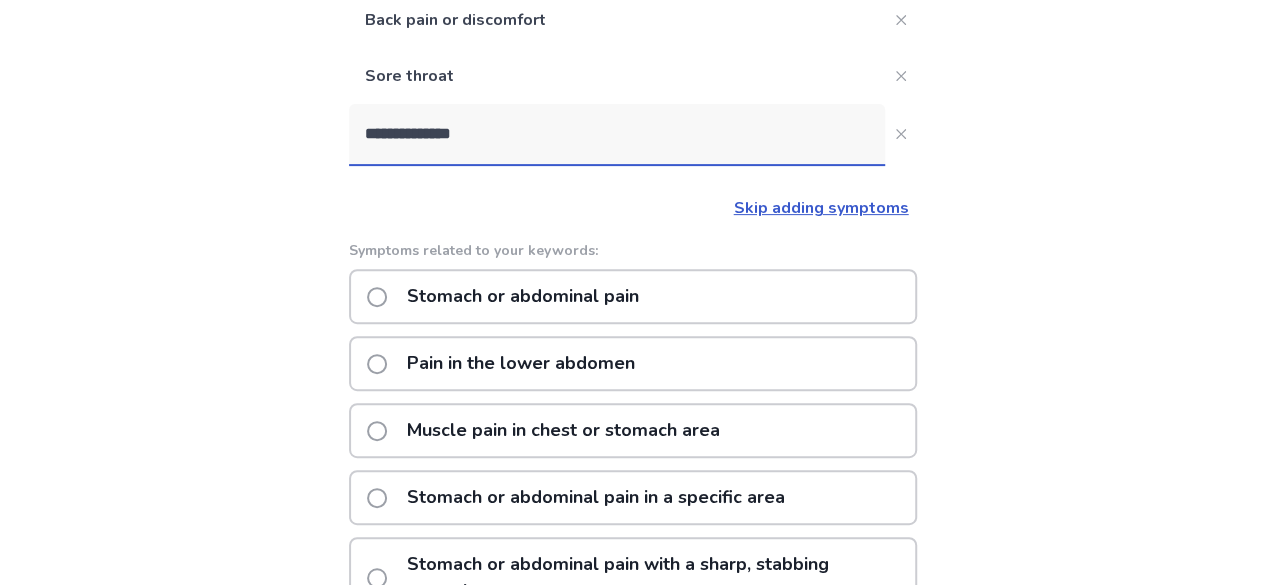 scroll, scrollTop: 252, scrollLeft: 0, axis: vertical 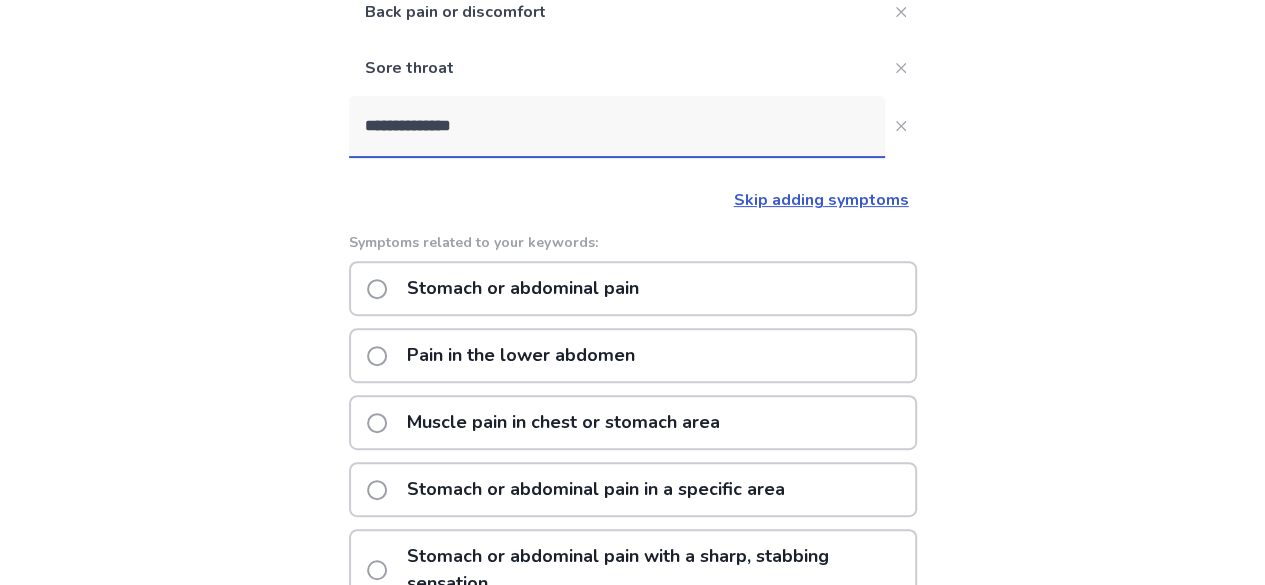 click on "Stomach or abdominal pain" 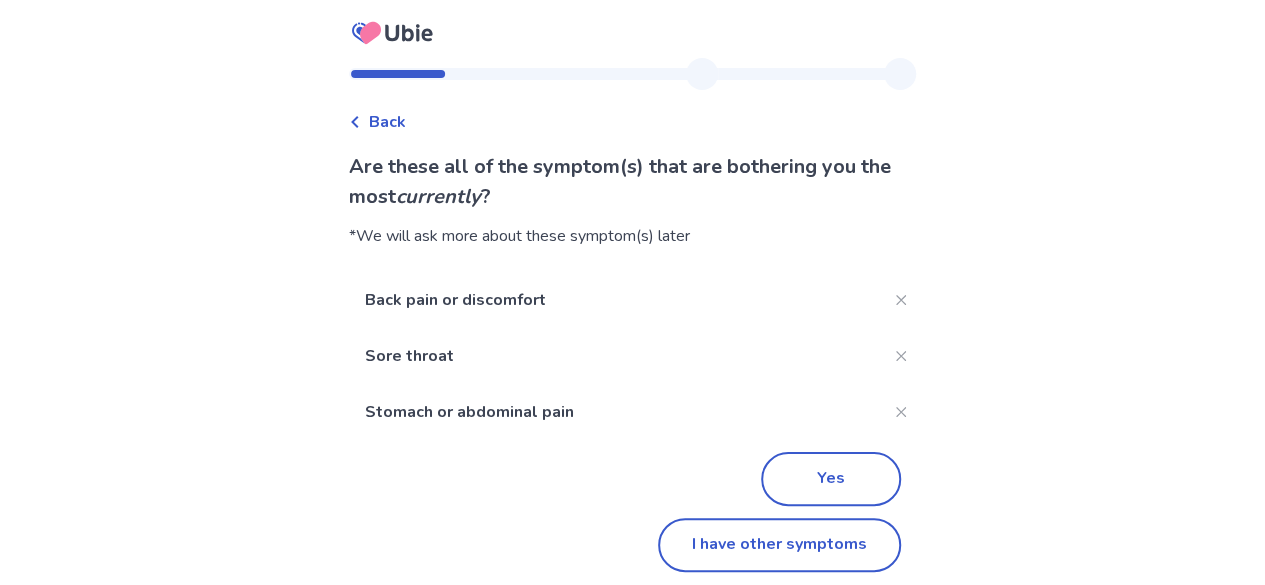 scroll, scrollTop: 10, scrollLeft: 0, axis: vertical 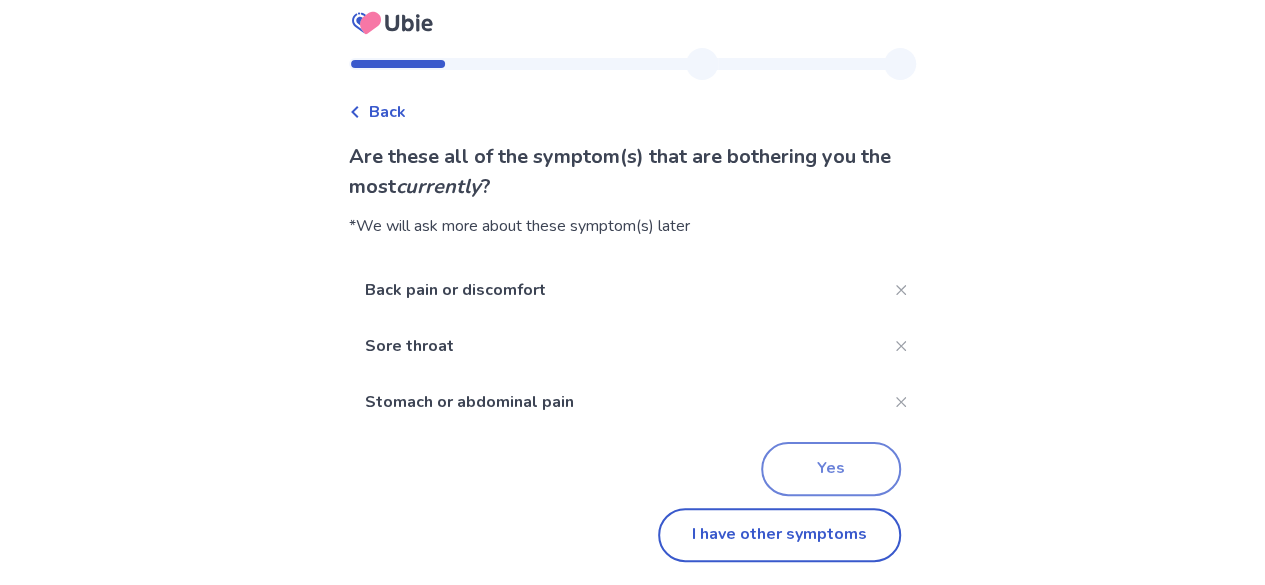 click on "Yes" 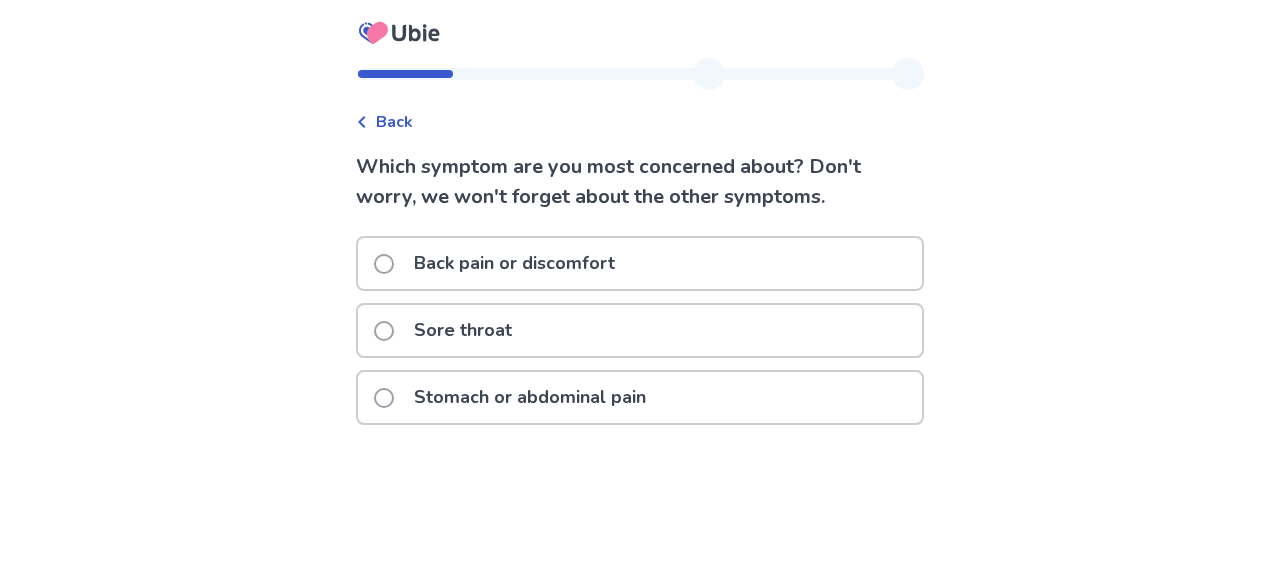 click on "Stomach or abdominal pain" 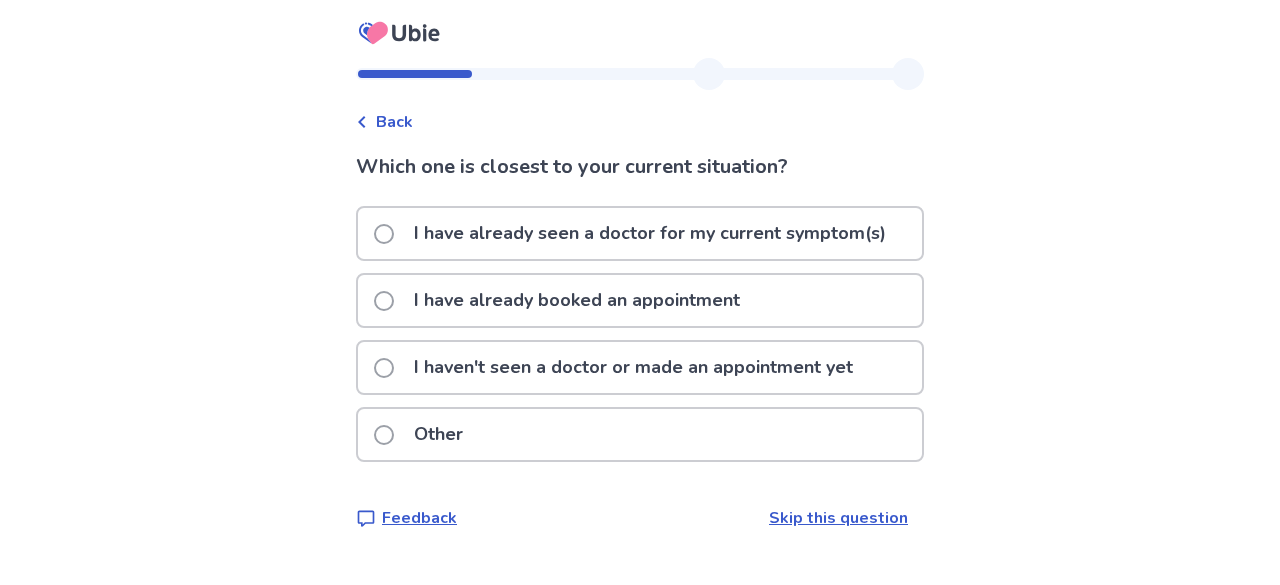click on "I haven't seen a doctor or made an appointment yet" at bounding box center (633, 367) 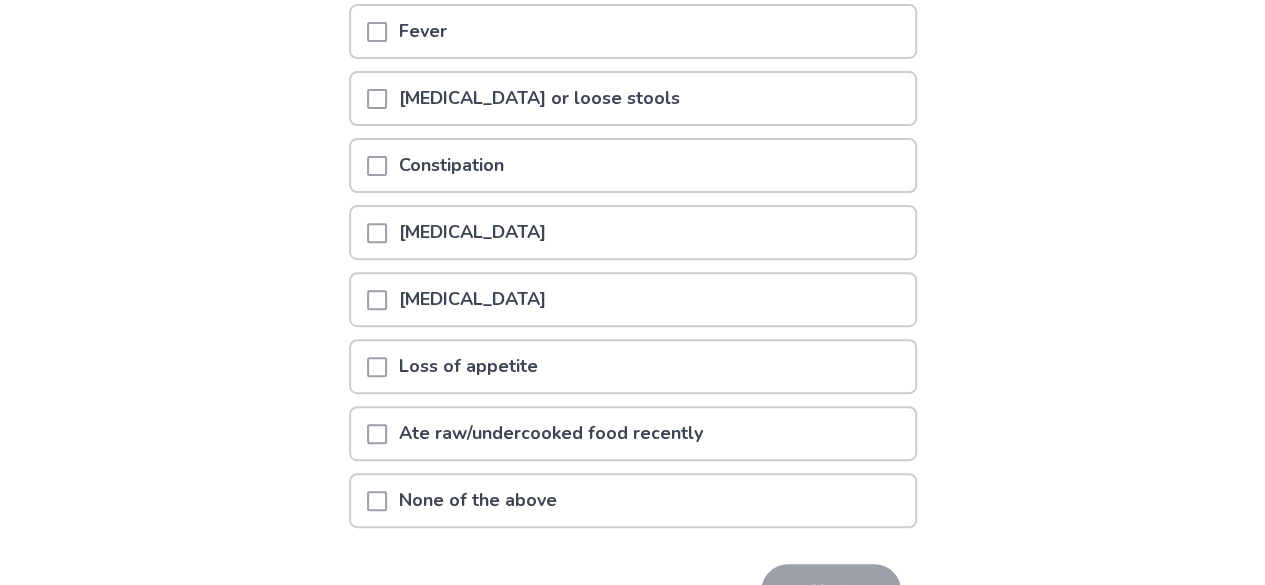 scroll, scrollTop: 268, scrollLeft: 0, axis: vertical 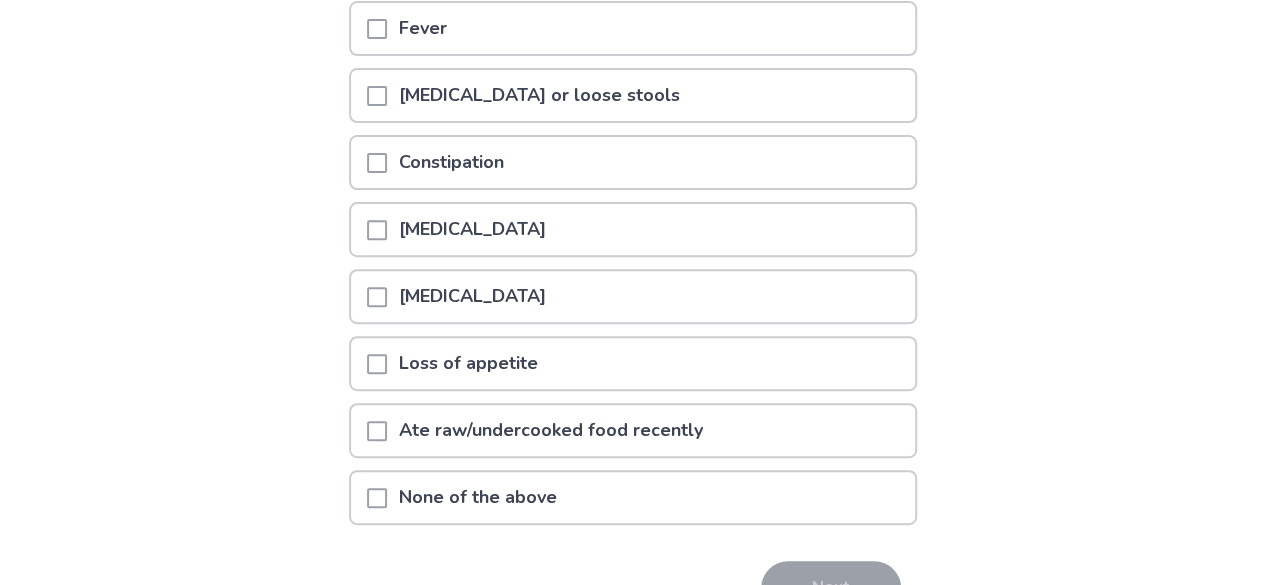 click on "Nausea or vomiting" at bounding box center [472, 296] 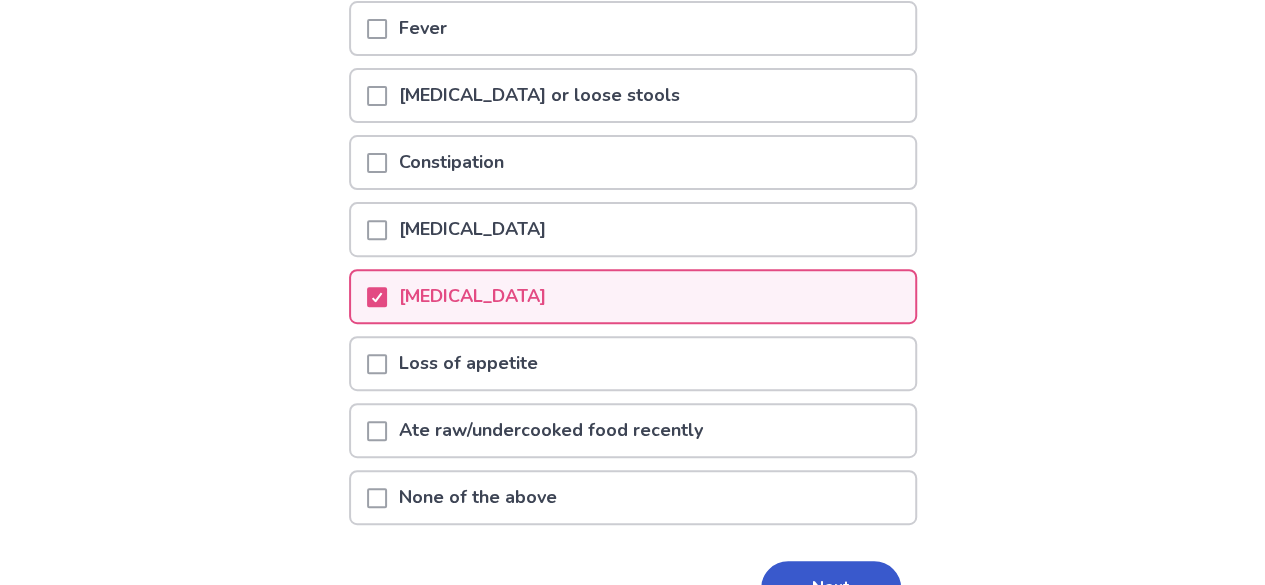 scroll, scrollTop: 386, scrollLeft: 0, axis: vertical 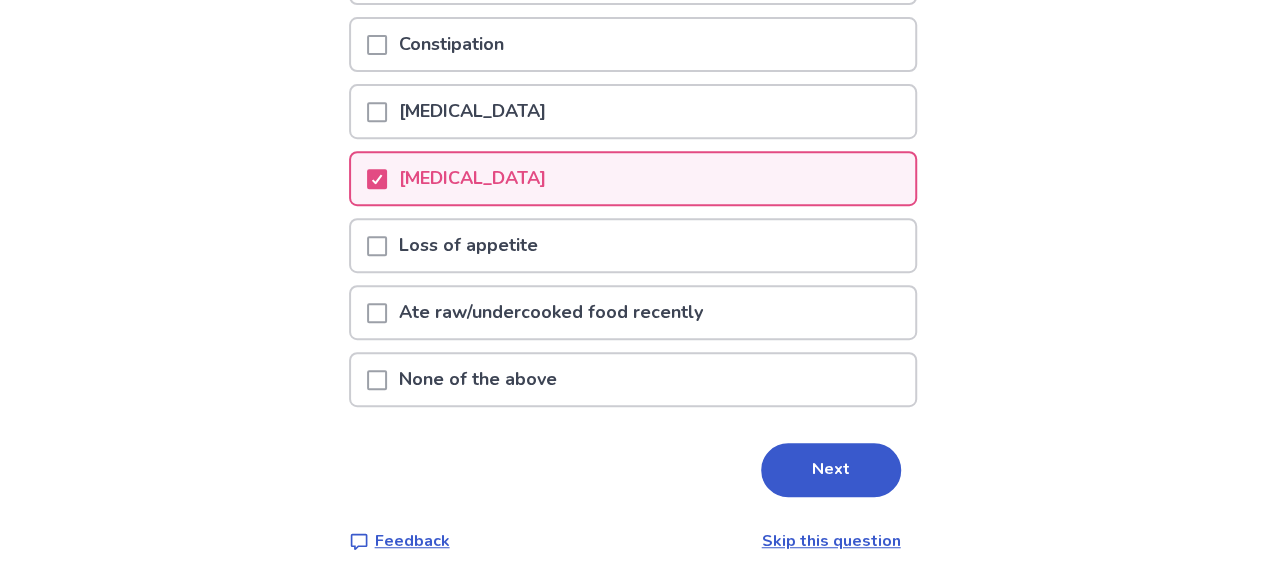 click on "Loss of appetite" at bounding box center [633, 245] 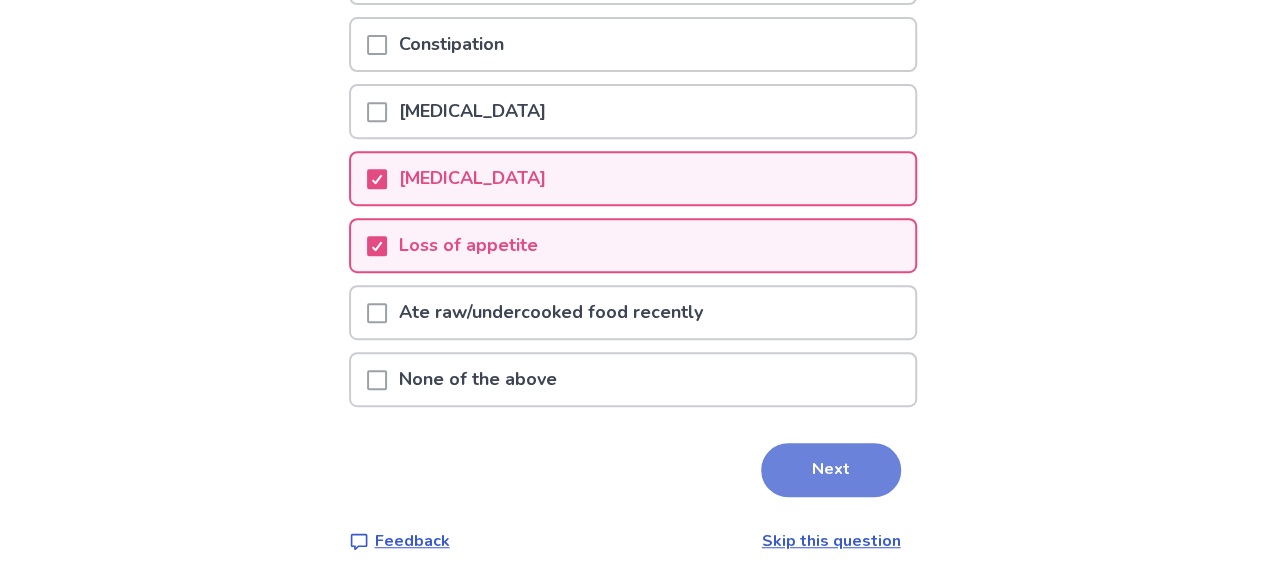 click on "Next" at bounding box center [831, 470] 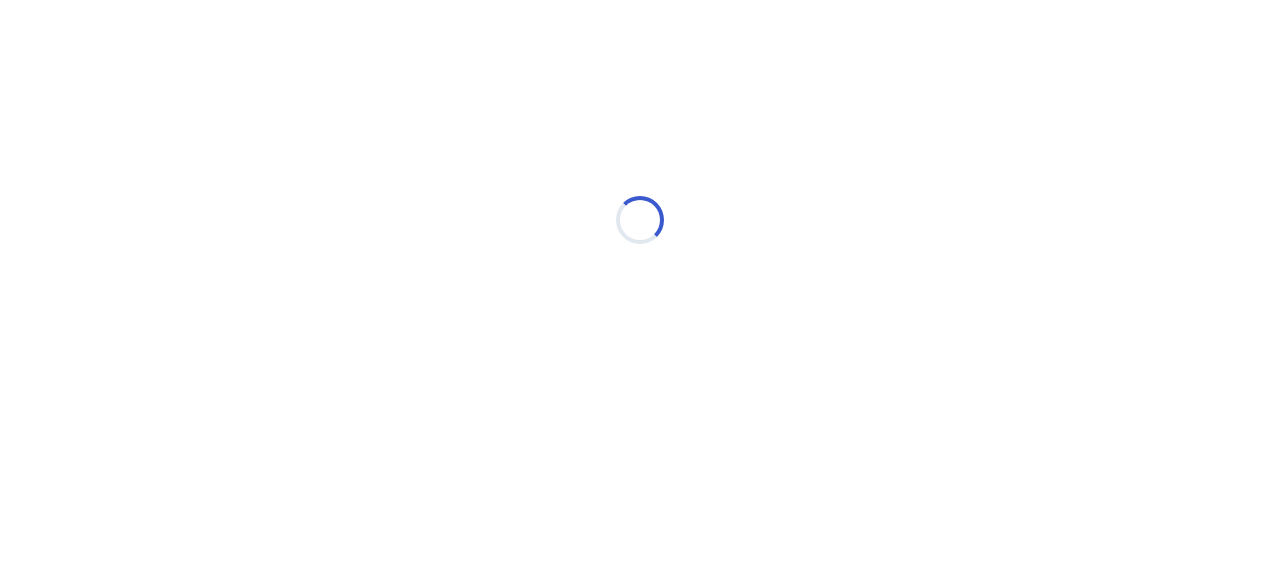 select on "*" 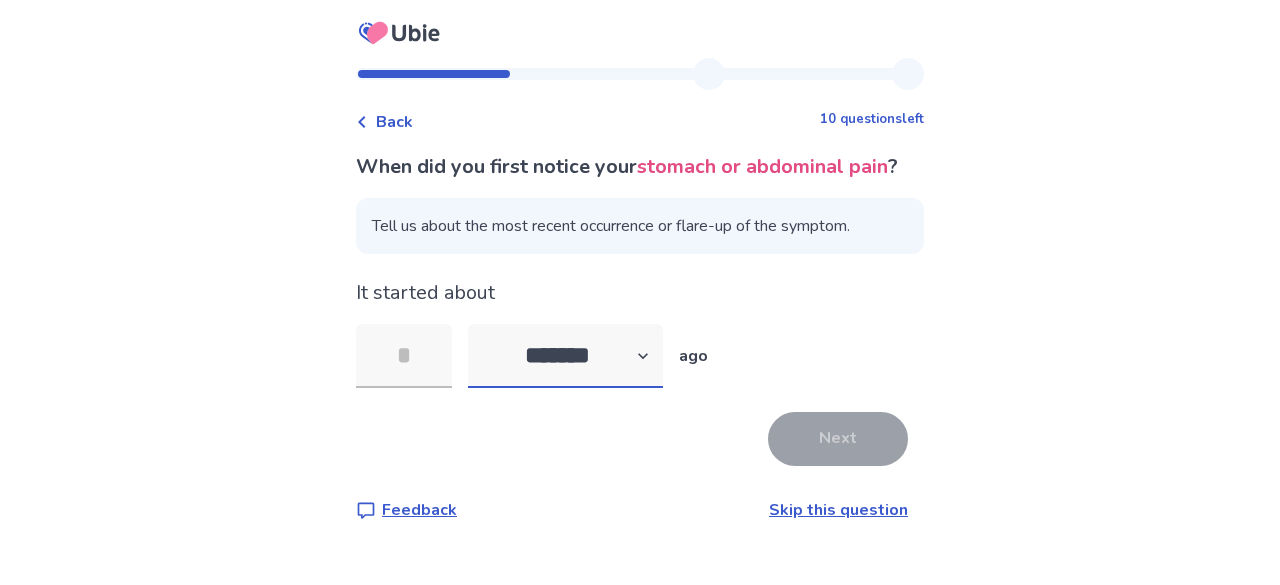 click on "******* ****** ******* ******** *******" at bounding box center (565, 356) 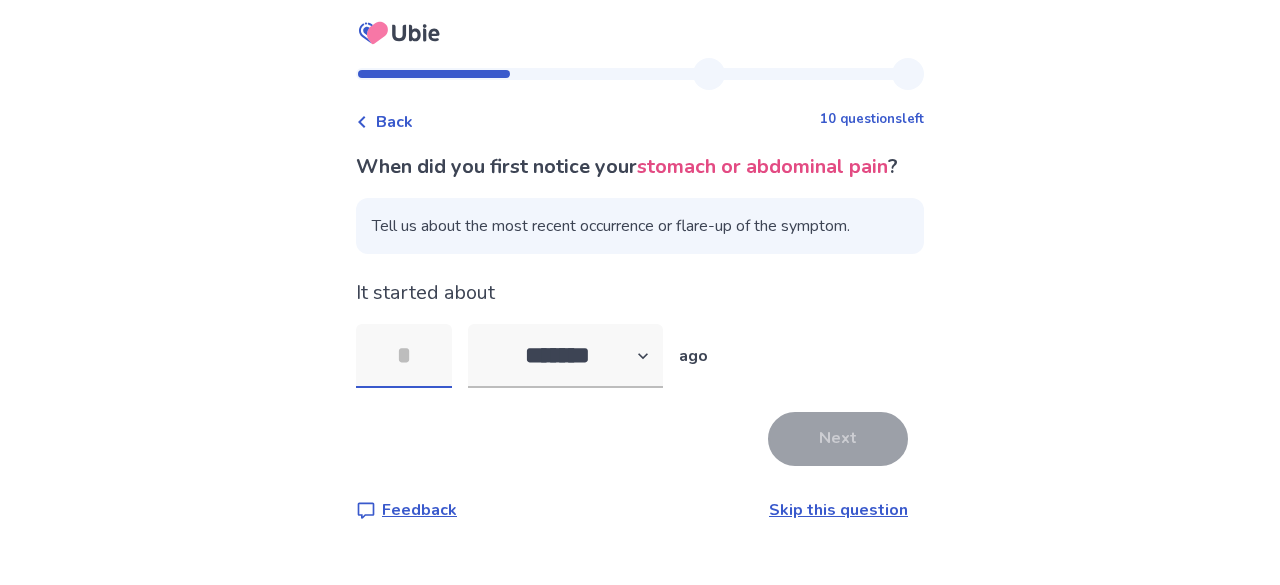 click at bounding box center (404, 356) 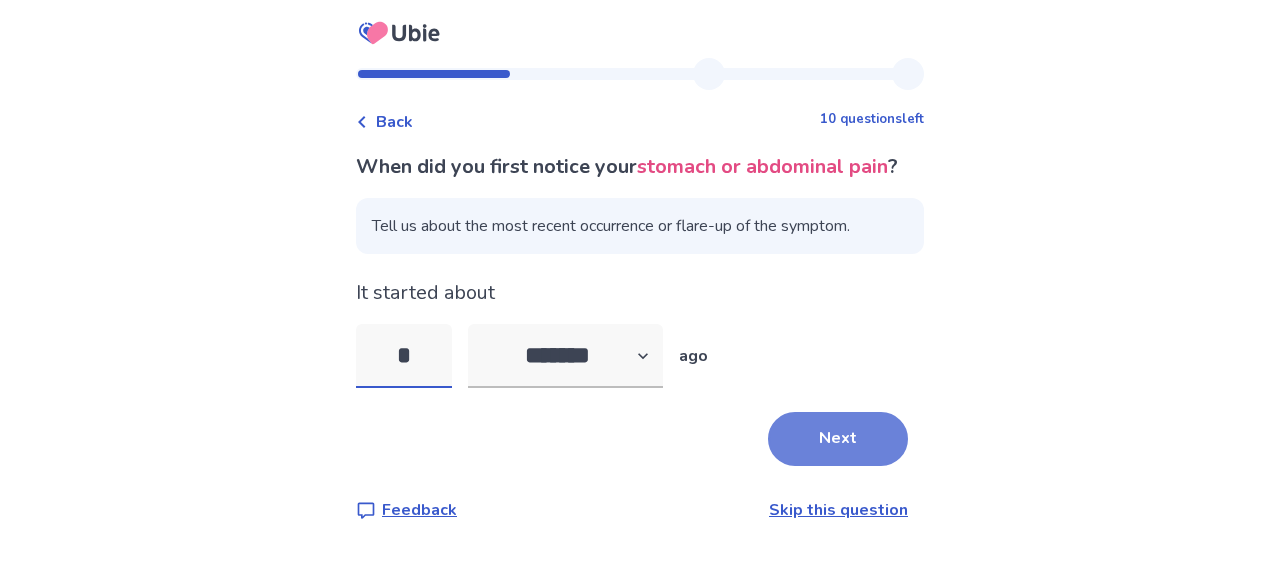 type on "*" 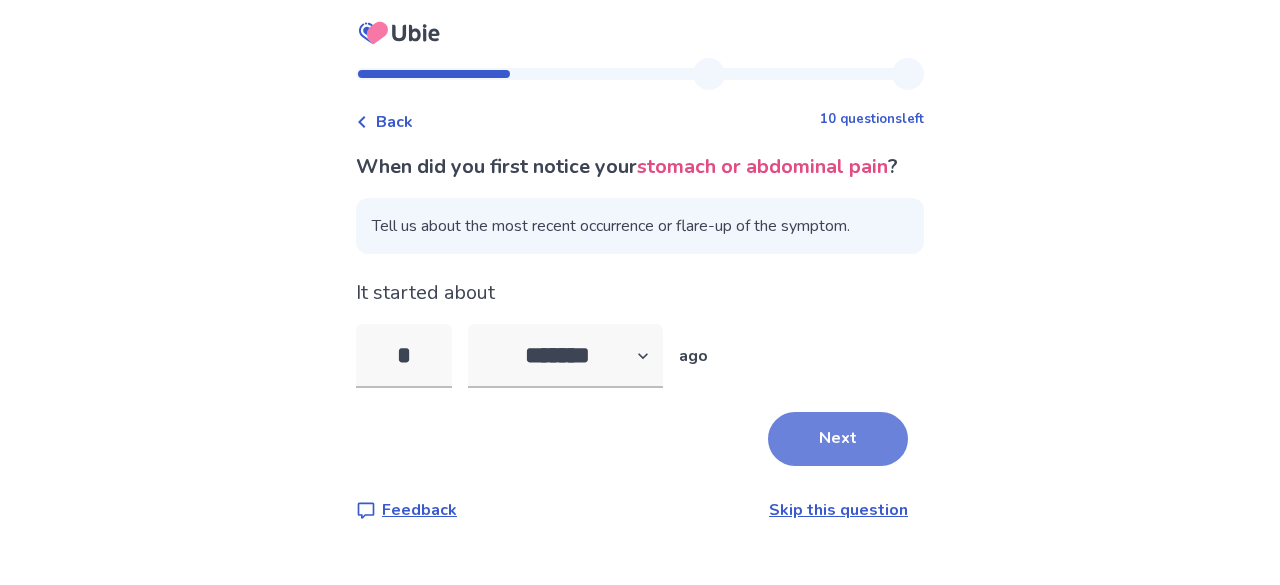 click on "Next" at bounding box center [838, 439] 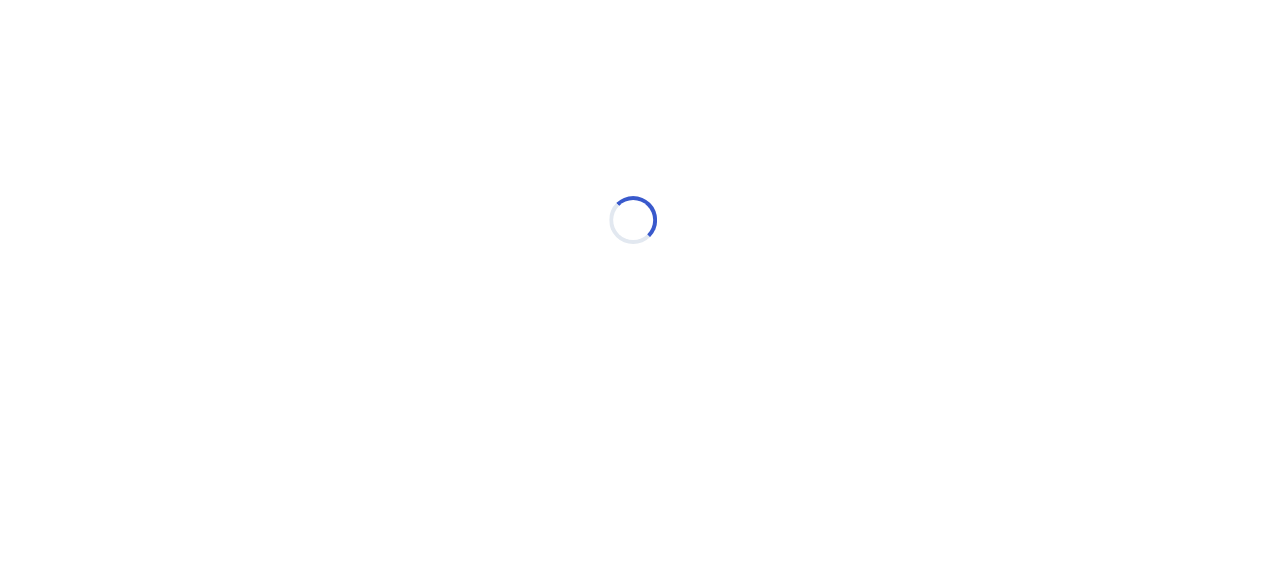 select on "*" 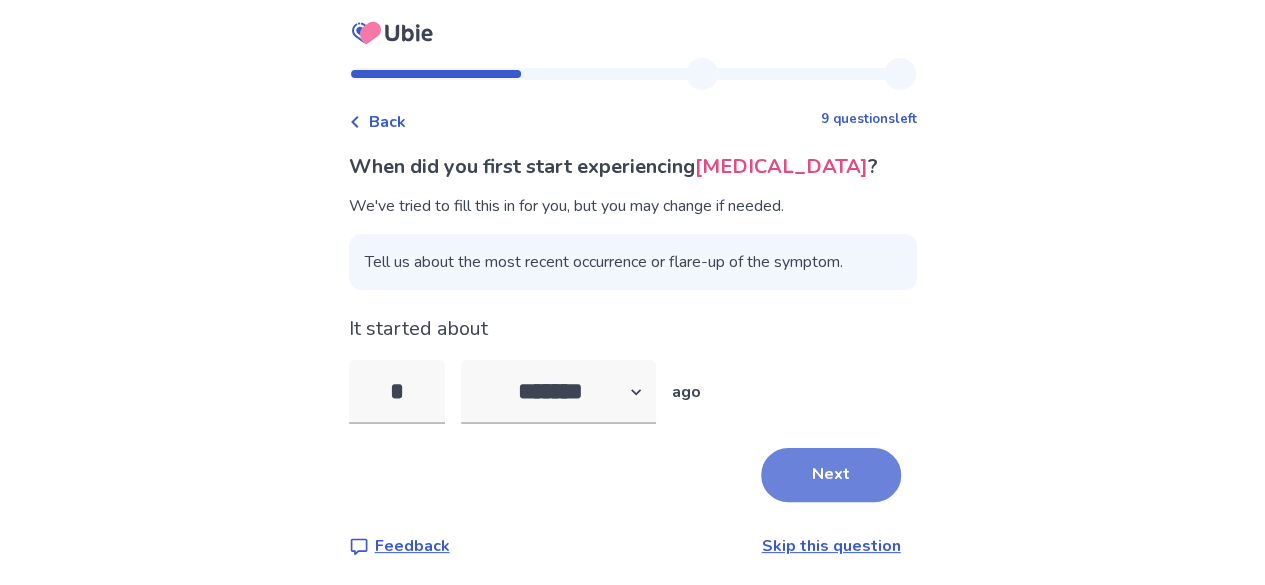 click on "Next" at bounding box center (831, 475) 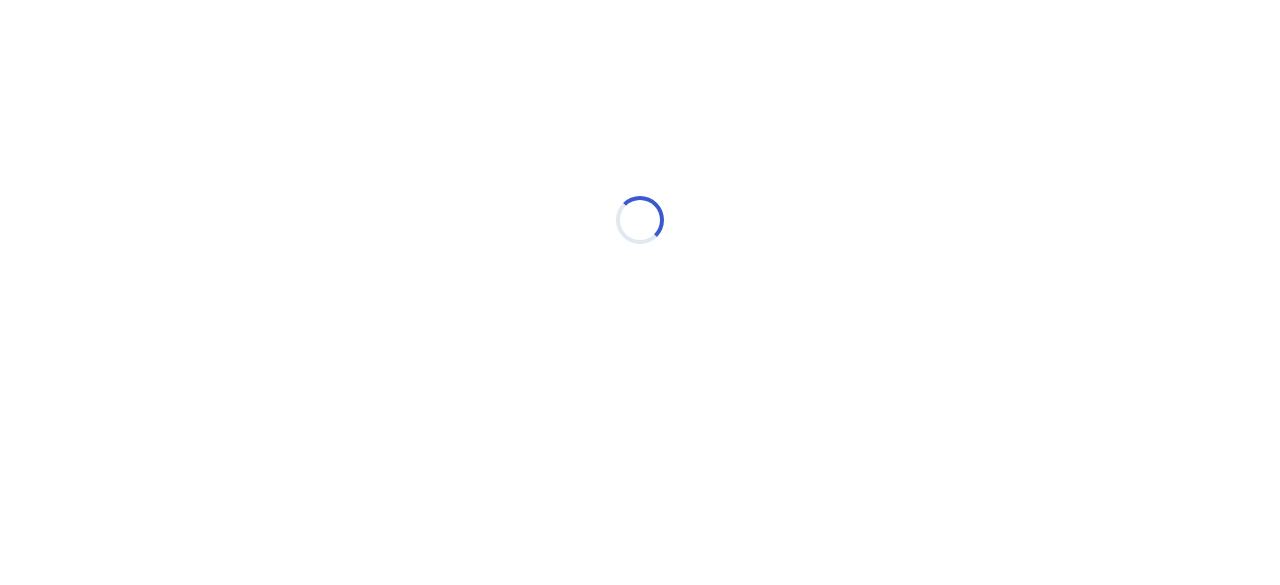 select on "*" 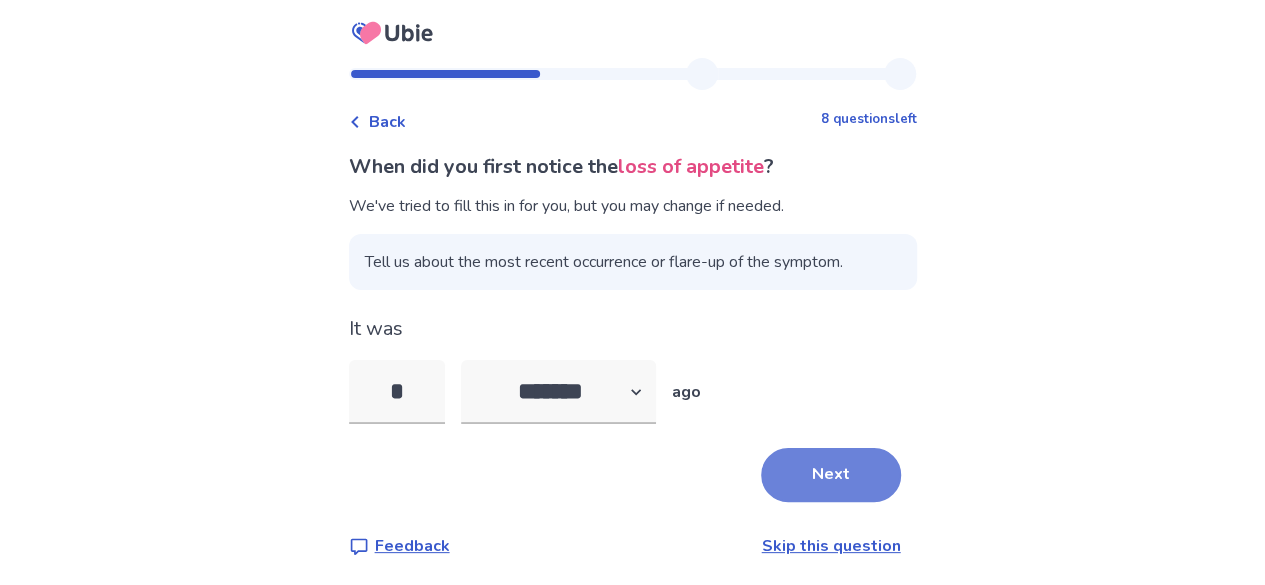 click on "Next" at bounding box center [831, 475] 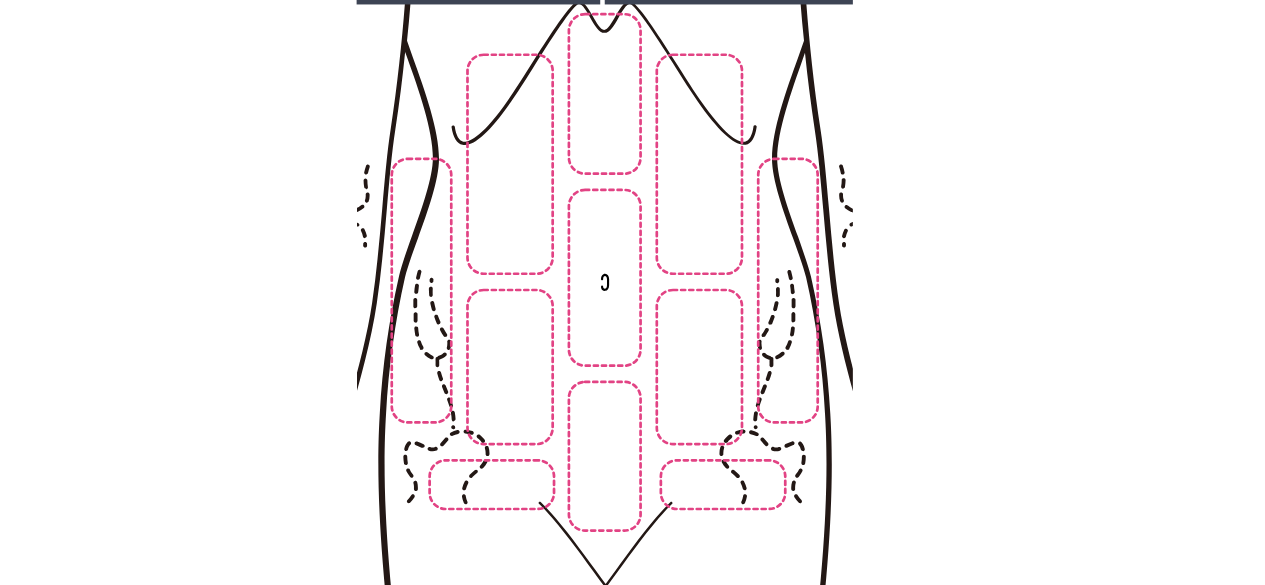 scroll, scrollTop: 254, scrollLeft: 0, axis: vertical 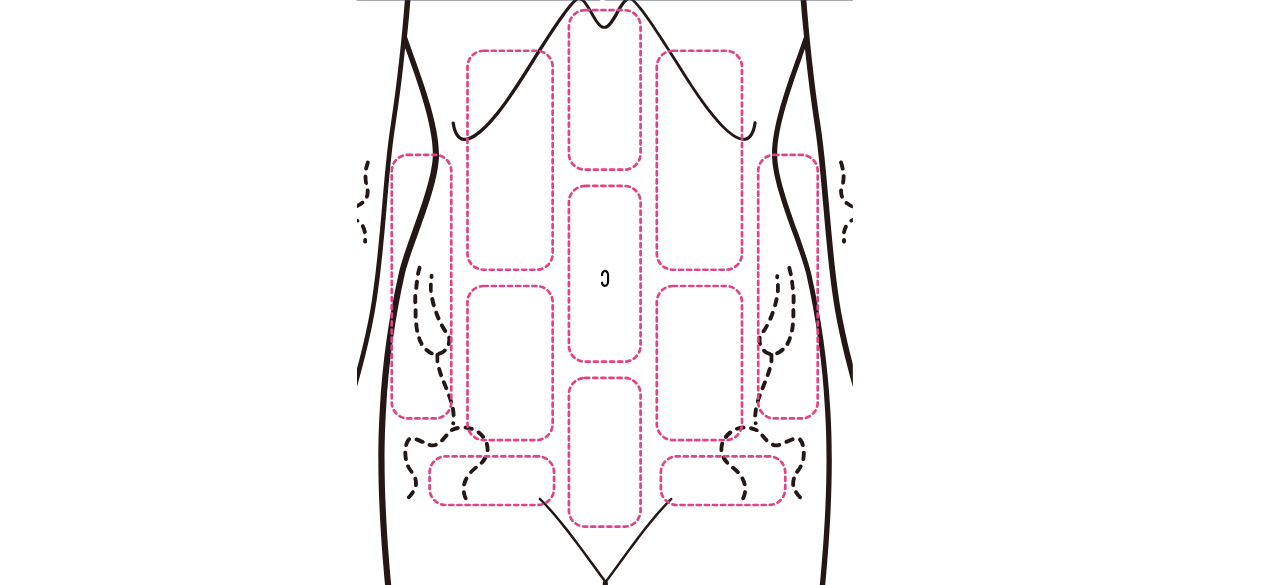 click at bounding box center [604, 298] 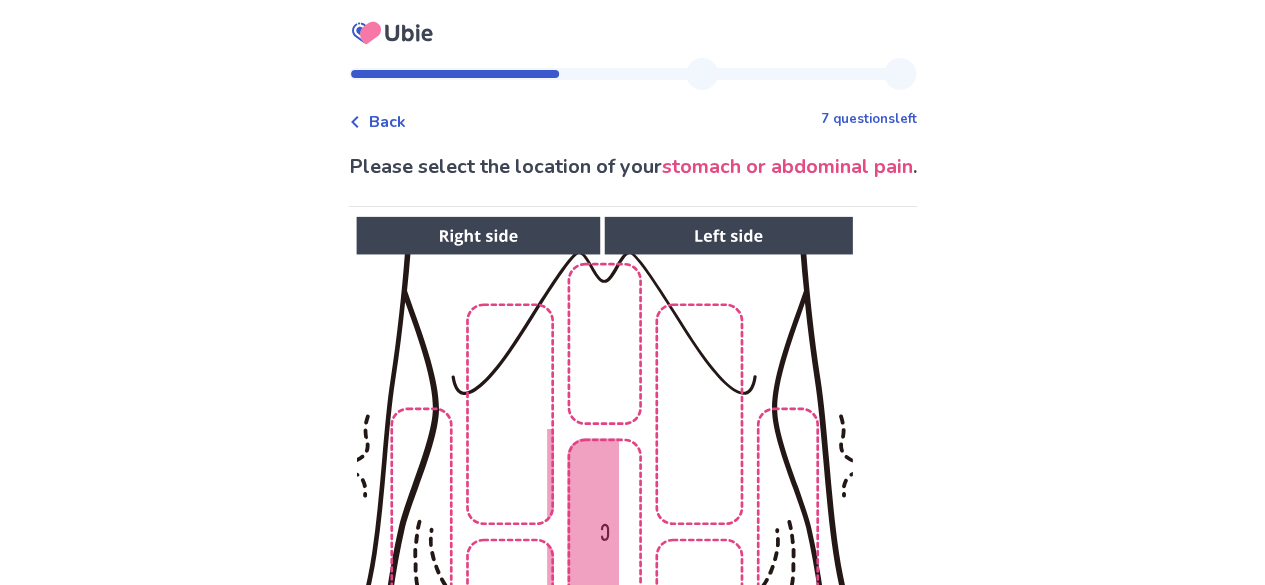 scroll, scrollTop: 1, scrollLeft: 0, axis: vertical 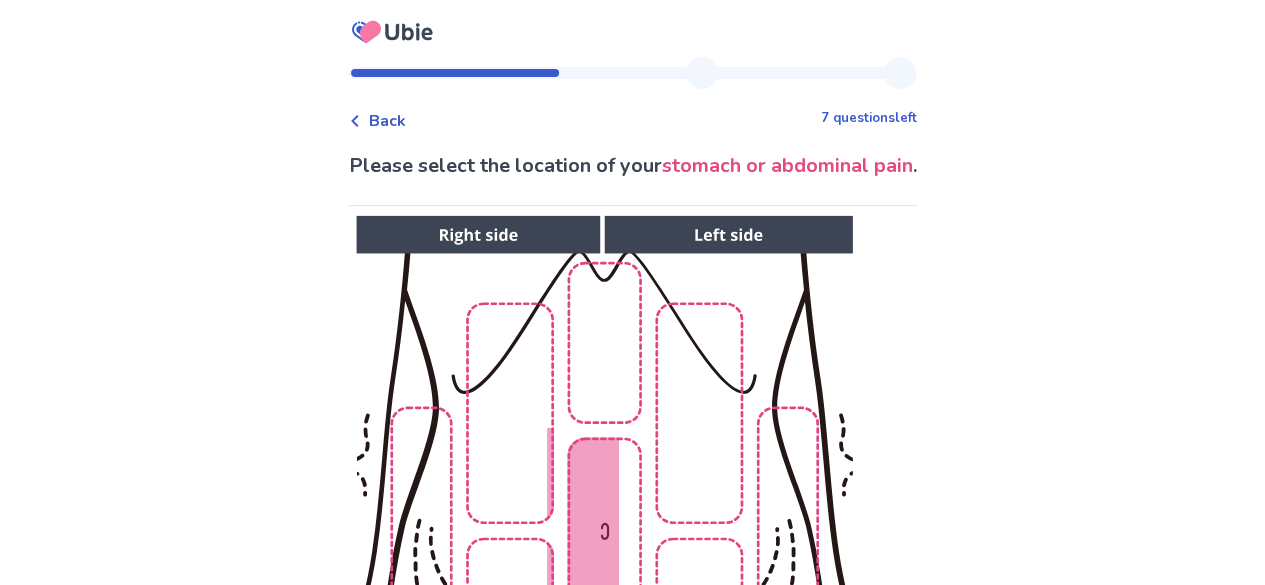 click at bounding box center [604, 551] 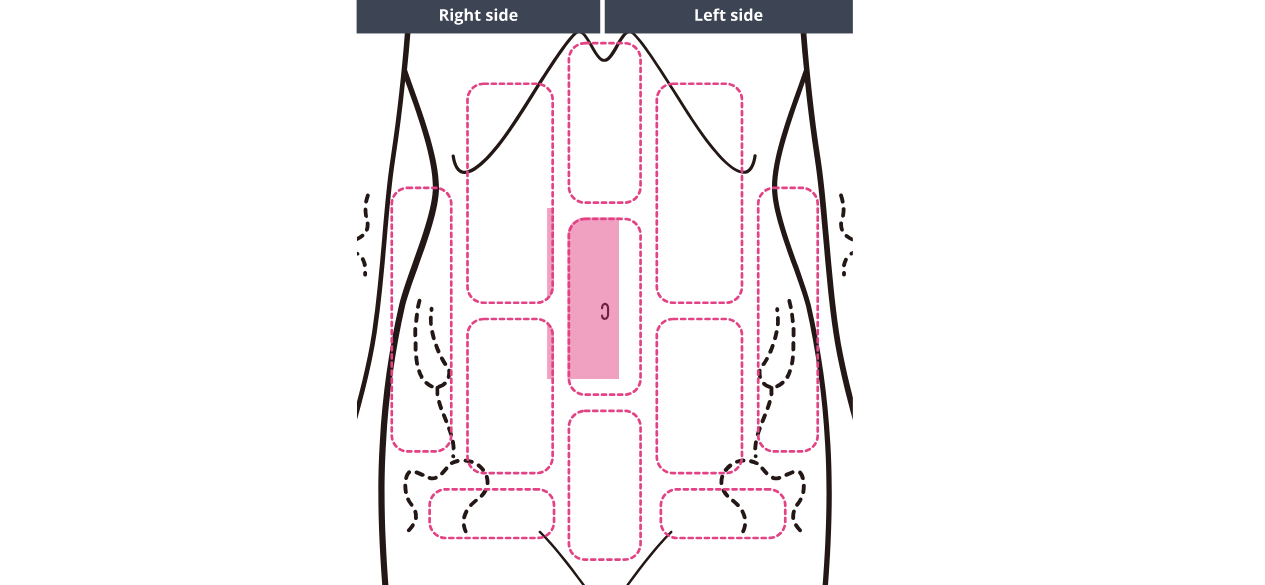 scroll, scrollTop: 222, scrollLeft: 0, axis: vertical 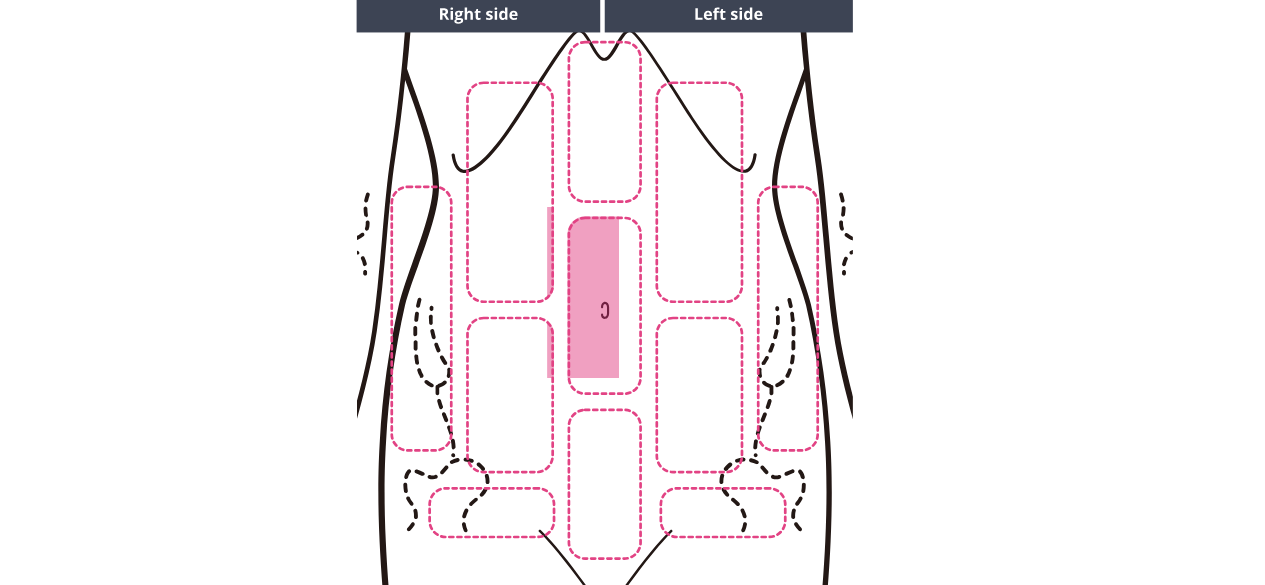 click at bounding box center [604, 330] 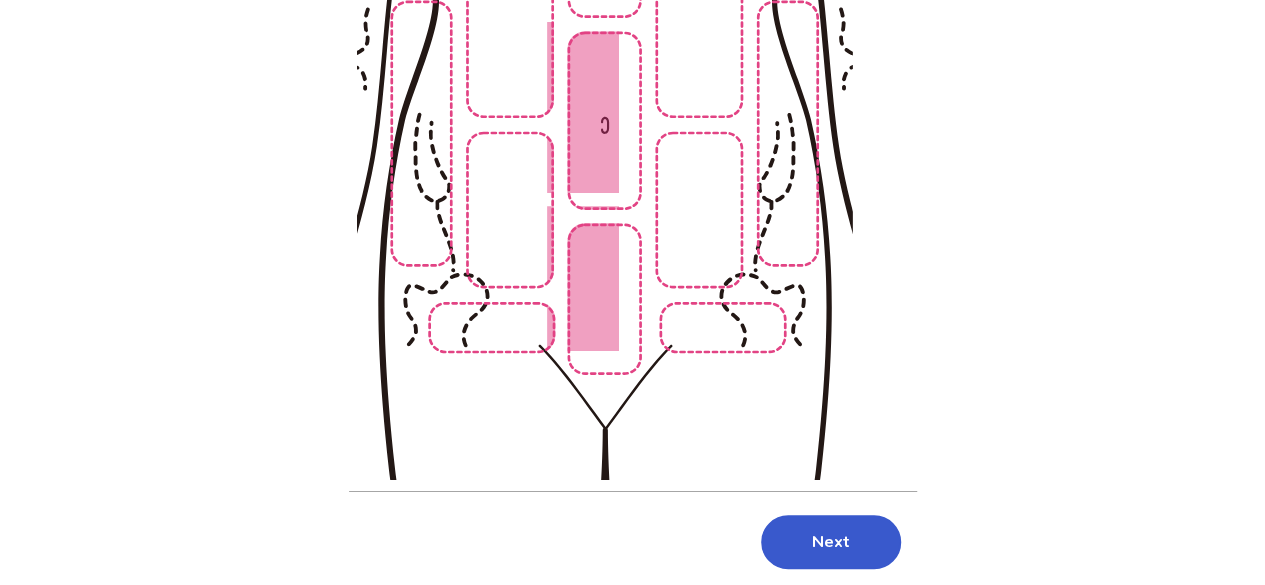 scroll, scrollTop: 480, scrollLeft: 0, axis: vertical 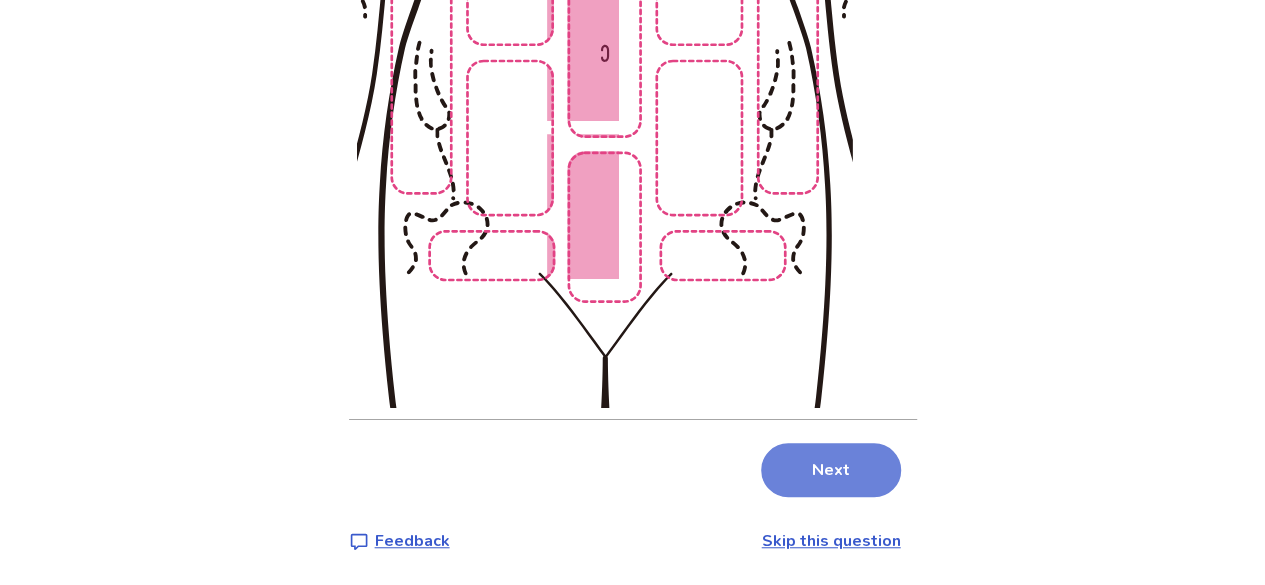 click on "Next" at bounding box center (831, 470) 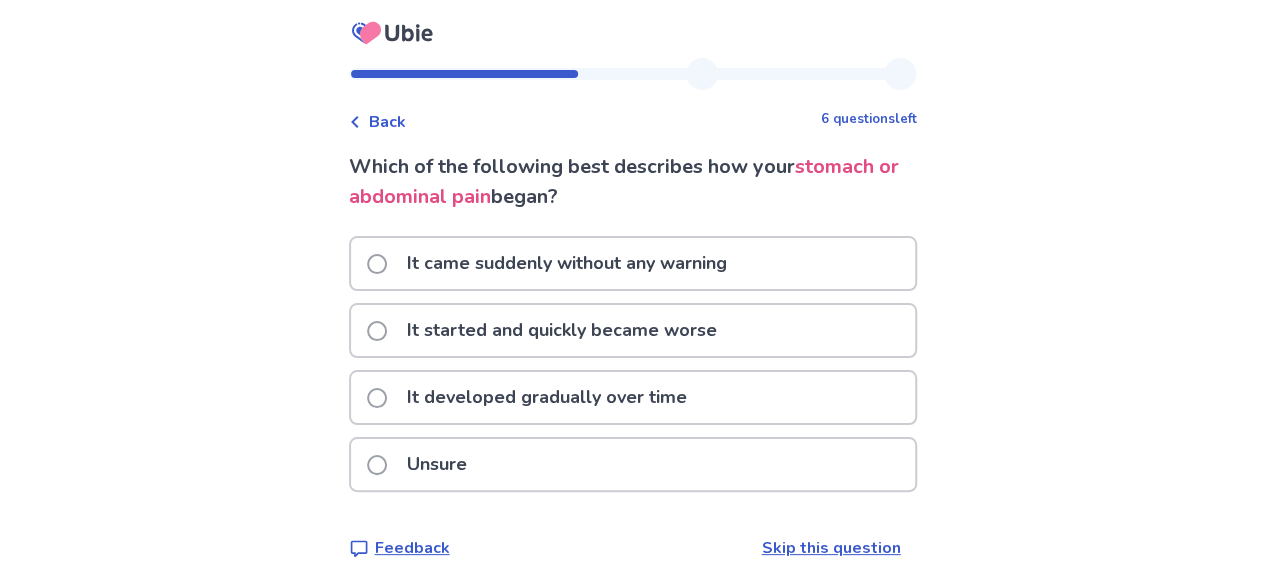 click on "It came suddenly without any warning" at bounding box center (567, 263) 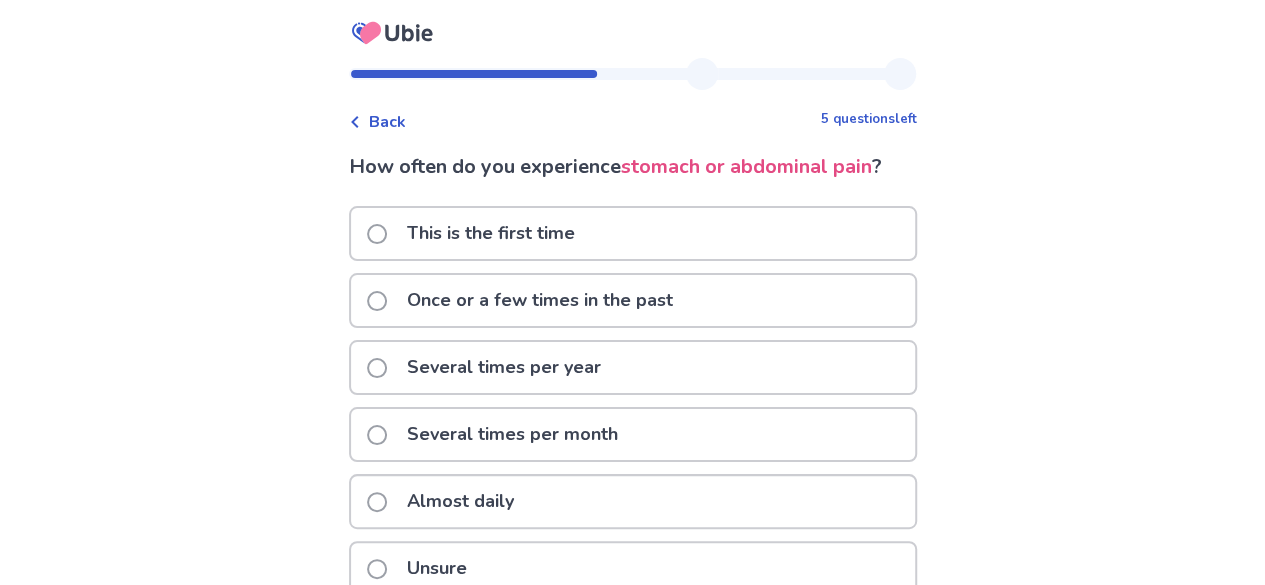 scroll, scrollTop: 72, scrollLeft: 0, axis: vertical 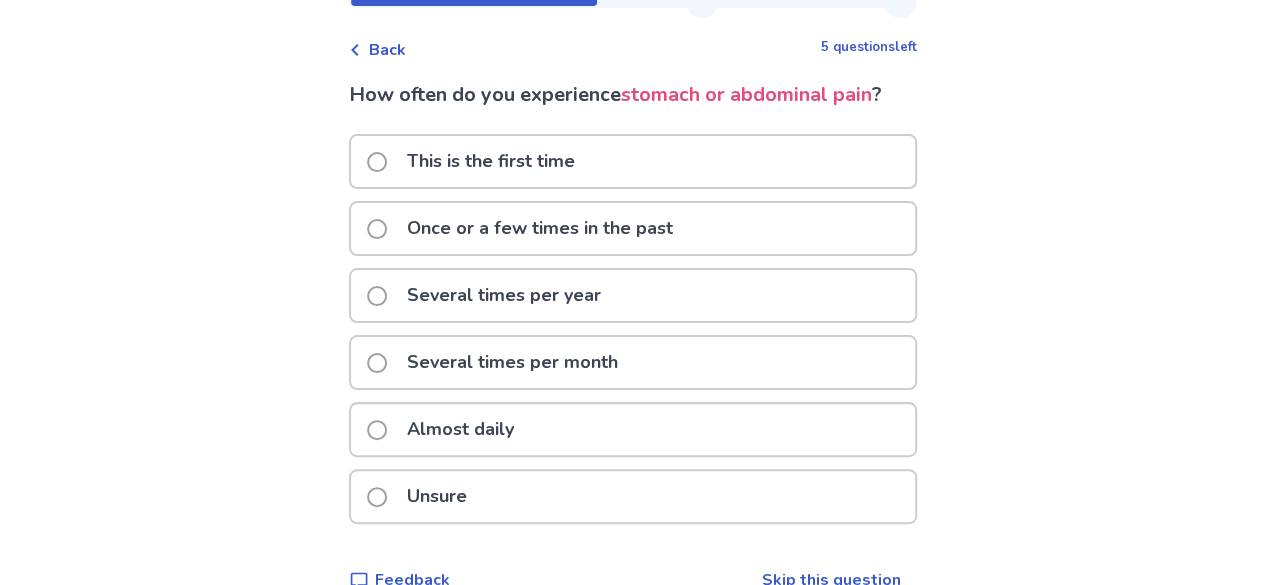 click on "This is the first time" at bounding box center [491, 161] 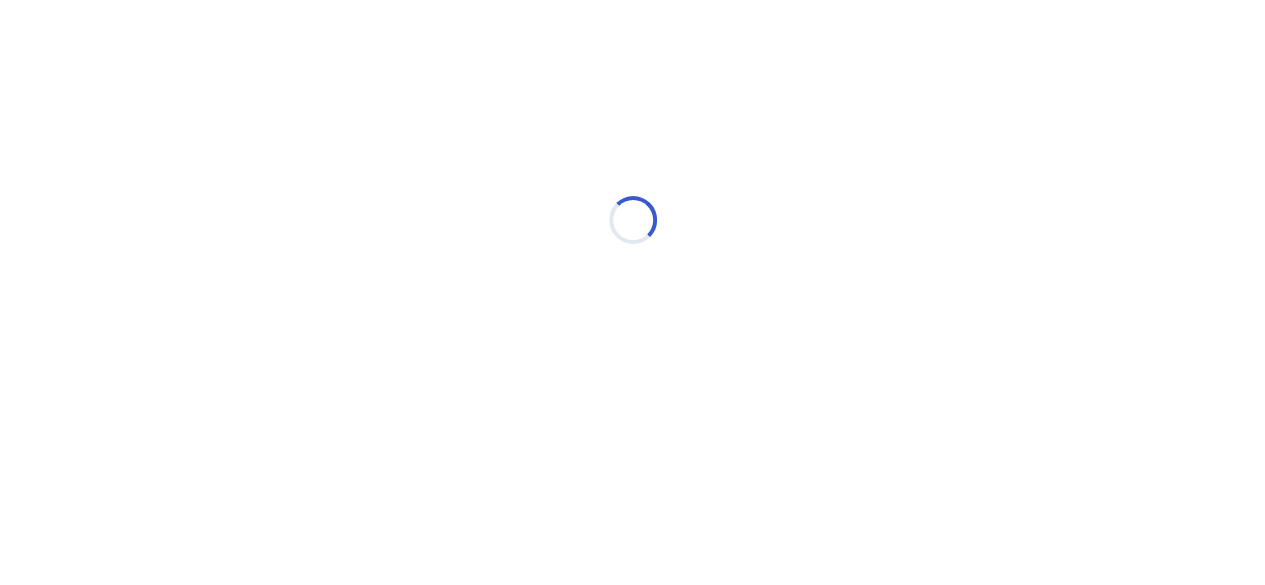 scroll, scrollTop: 0, scrollLeft: 0, axis: both 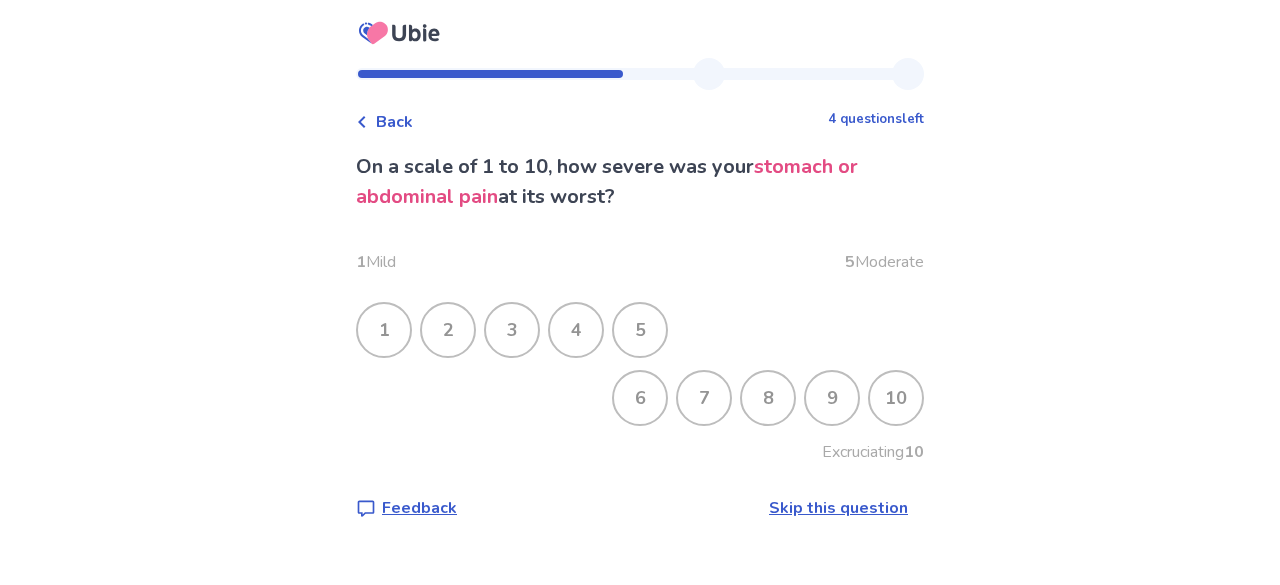 click on "6" at bounding box center (640, 398) 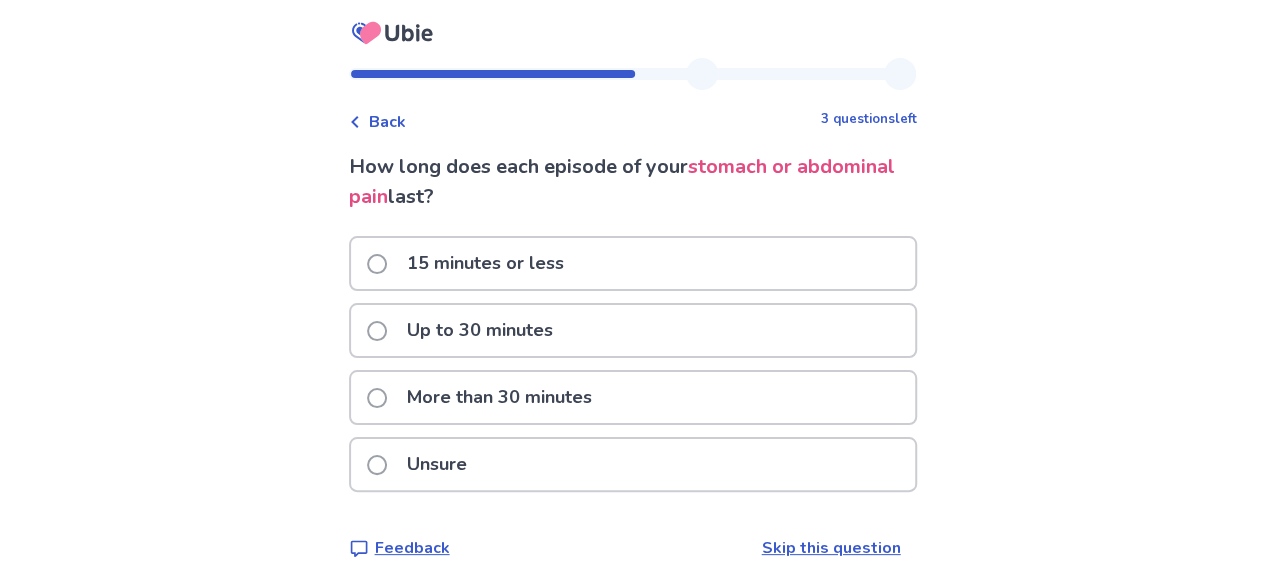 click on "More than 30 minutes" at bounding box center (499, 397) 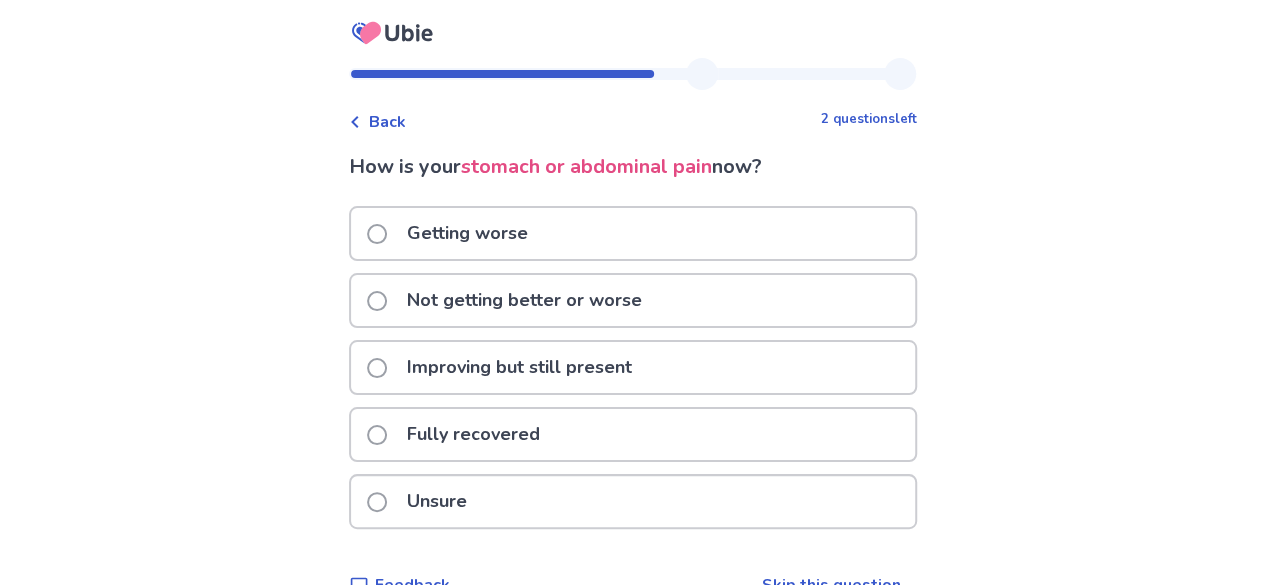 click on "Not getting better or worse" at bounding box center (524, 300) 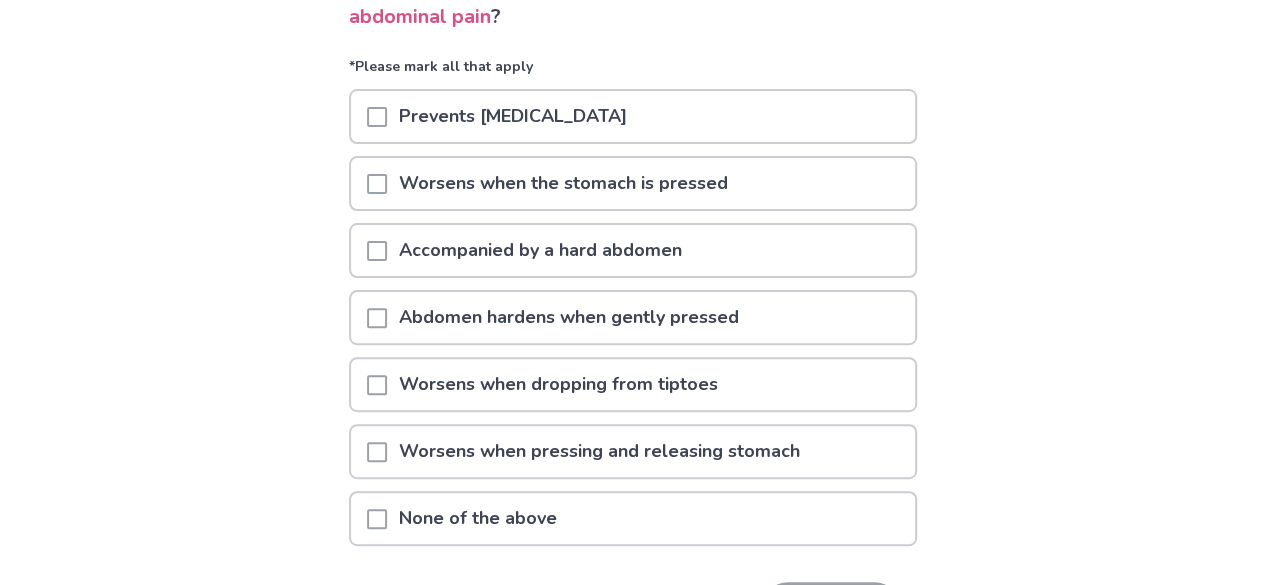 scroll, scrollTop: 181, scrollLeft: 0, axis: vertical 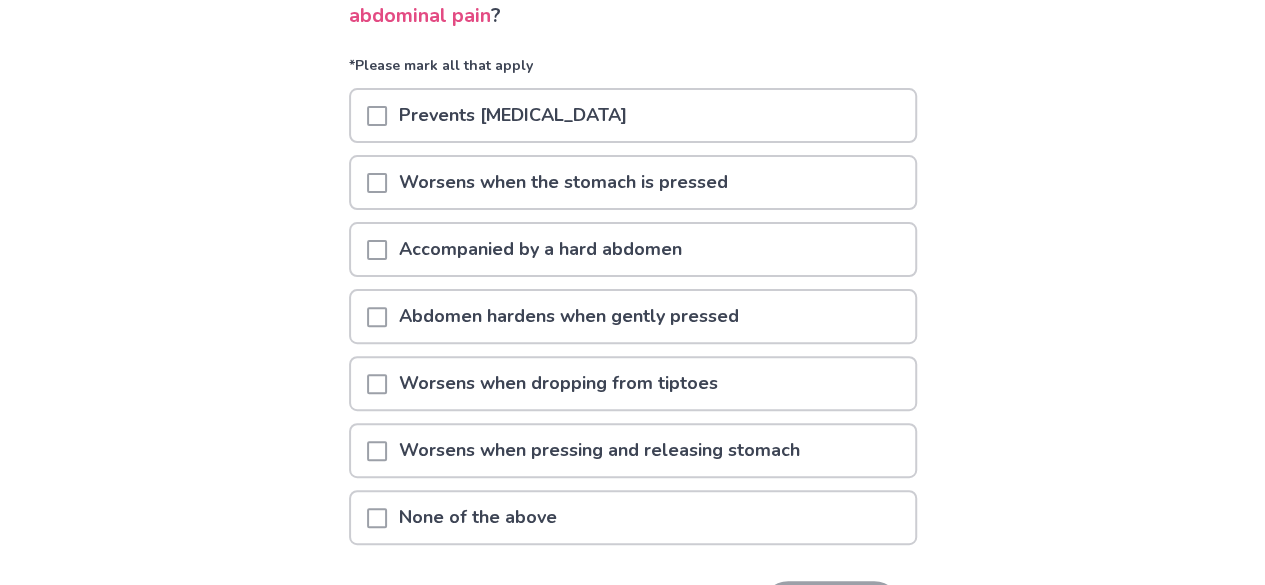click on "Prevents deep breathing" at bounding box center (633, 115) 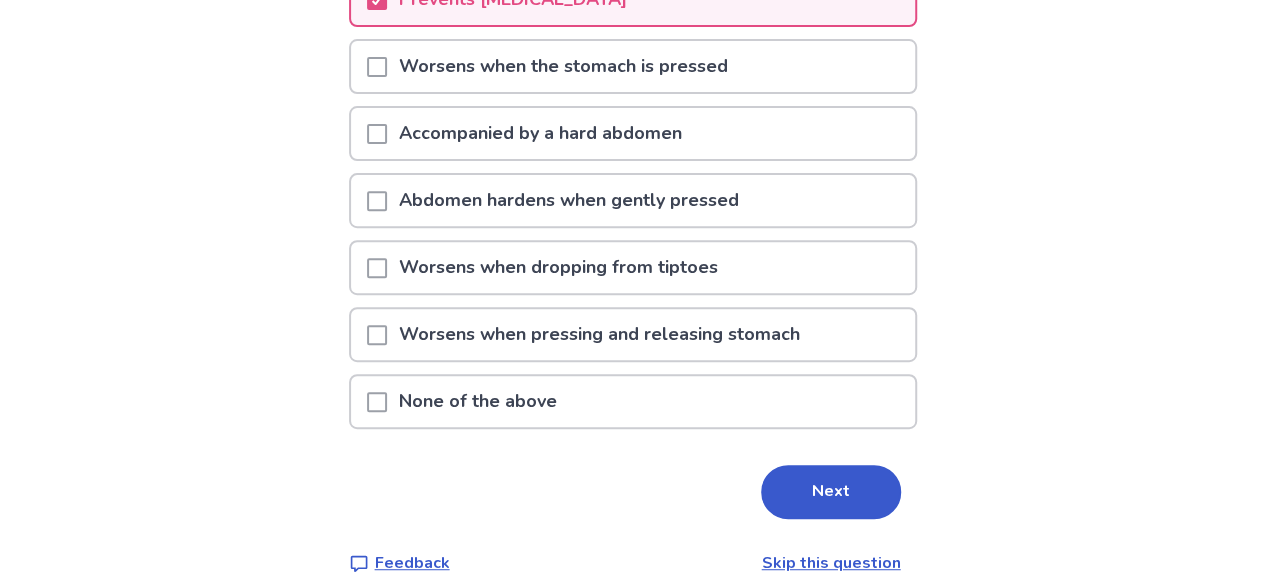 scroll, scrollTop: 318, scrollLeft: 0, axis: vertical 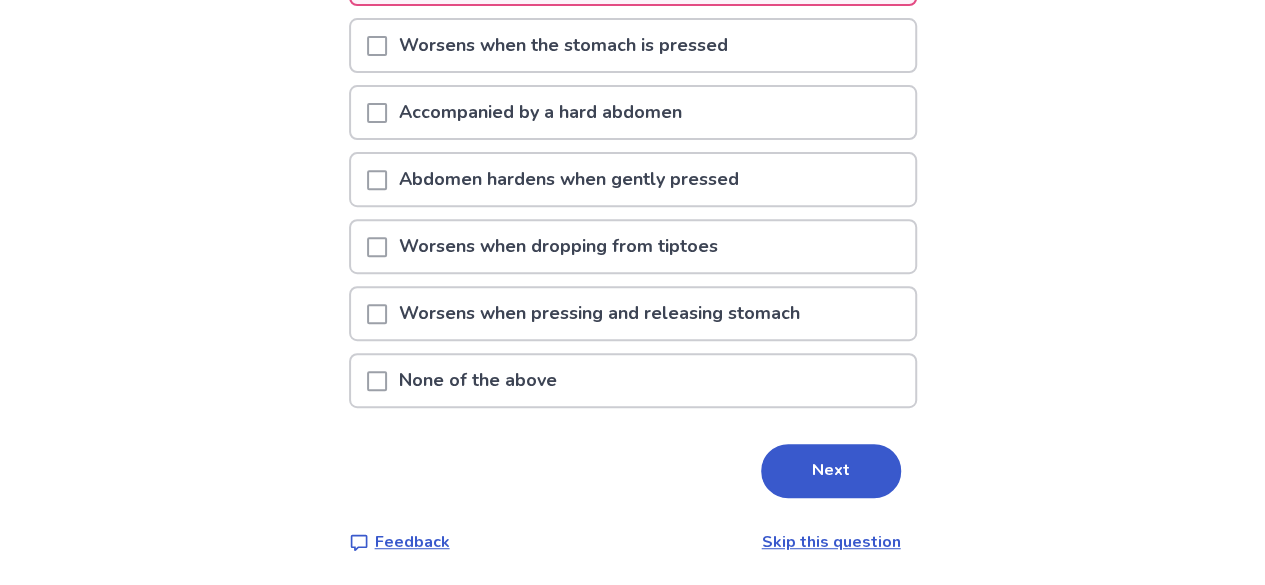 click on "Worsens when pressing and releasing stomach" at bounding box center (599, 313) 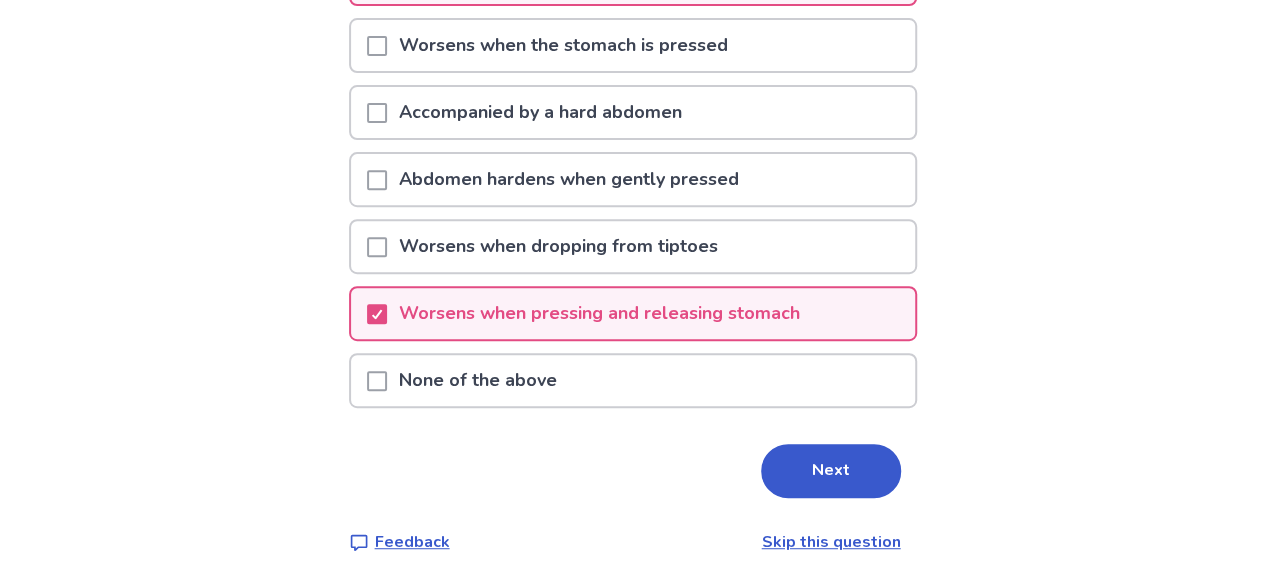click on "Worsens when the stomach is pressed" at bounding box center [563, 45] 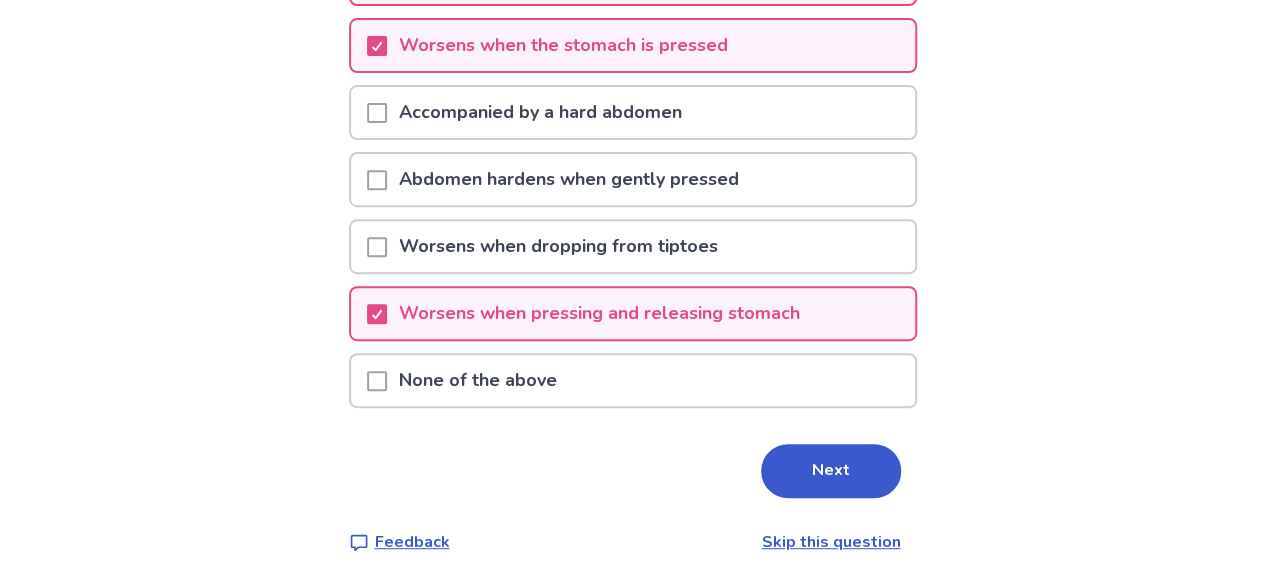 click on "Worsens when the stomach is pressed" at bounding box center [563, 45] 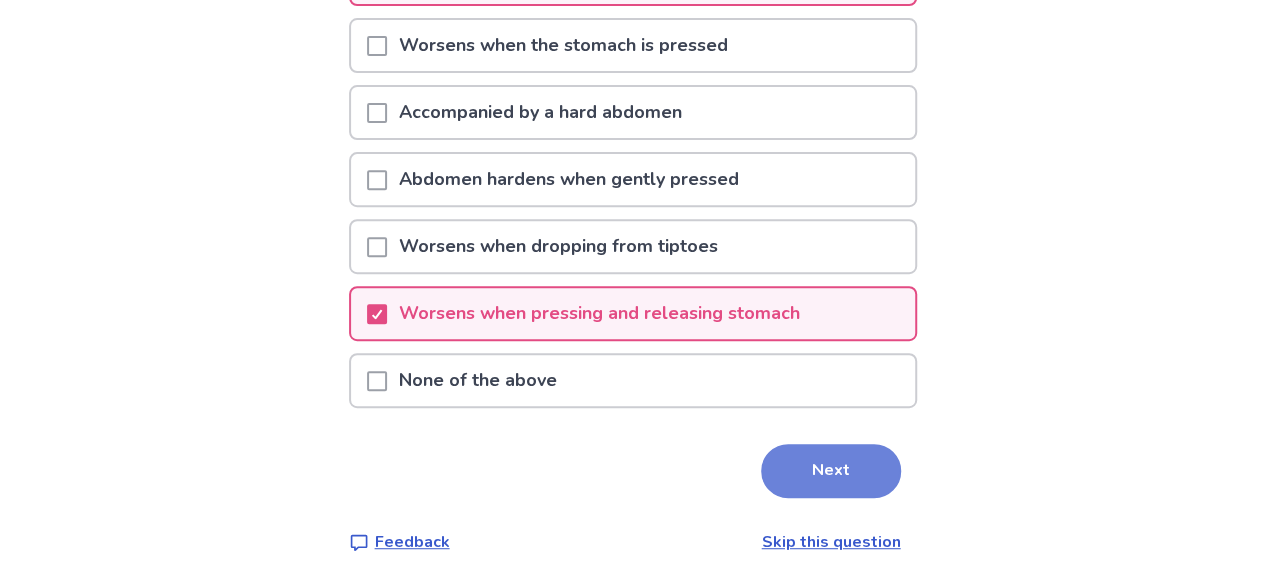 click on "Next" at bounding box center [831, 471] 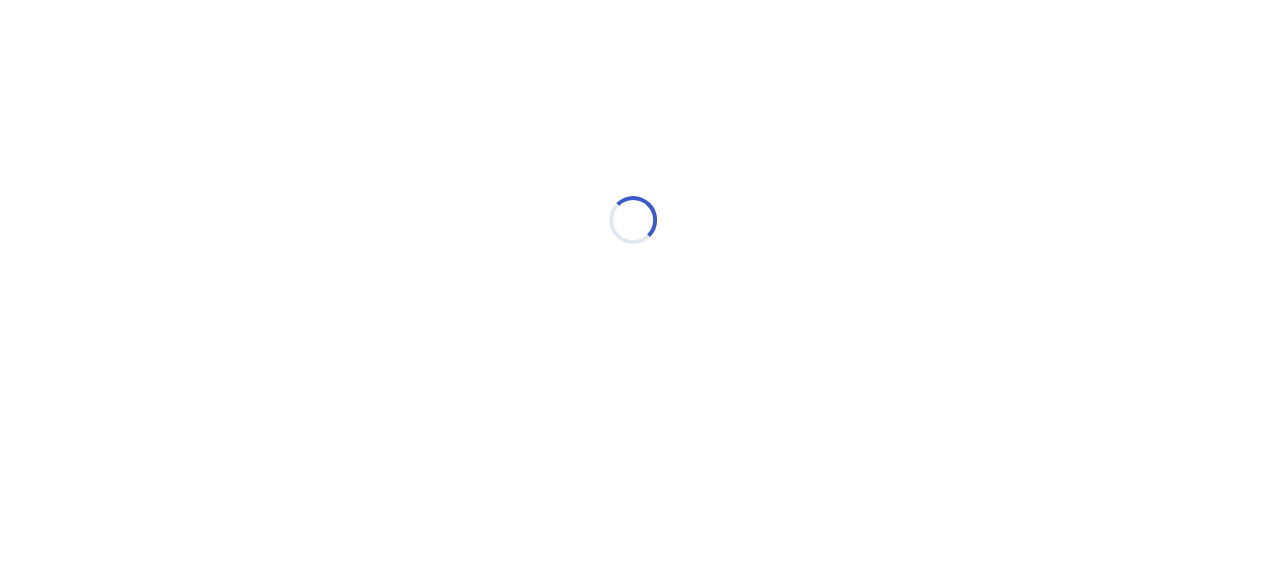 scroll, scrollTop: 0, scrollLeft: 0, axis: both 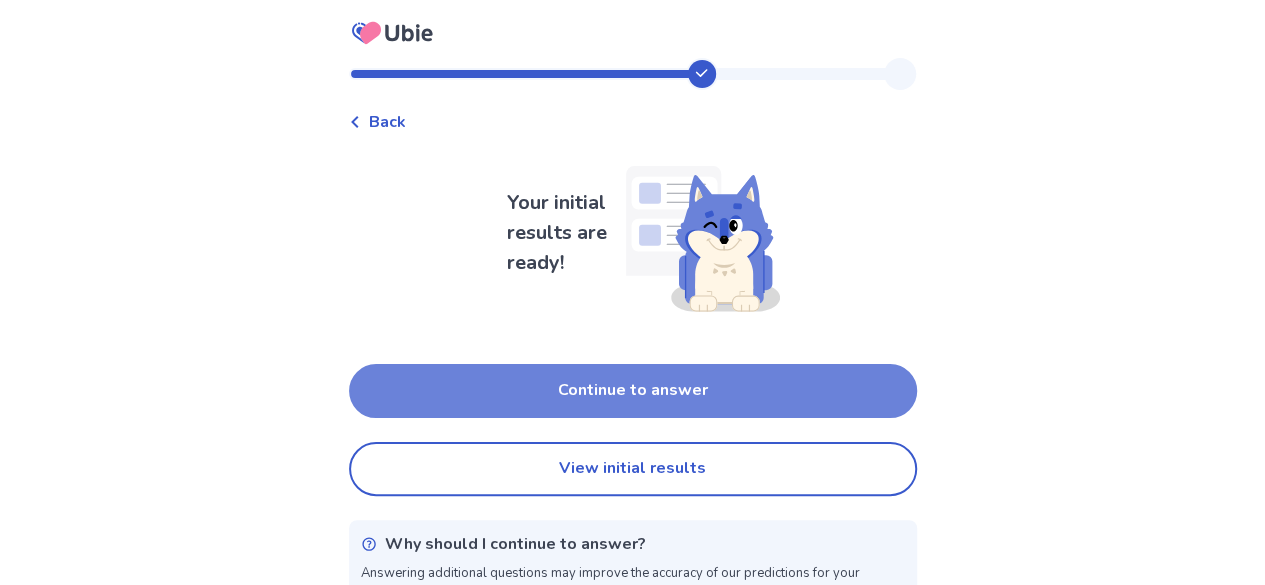 click on "Continue to answer" at bounding box center (633, 391) 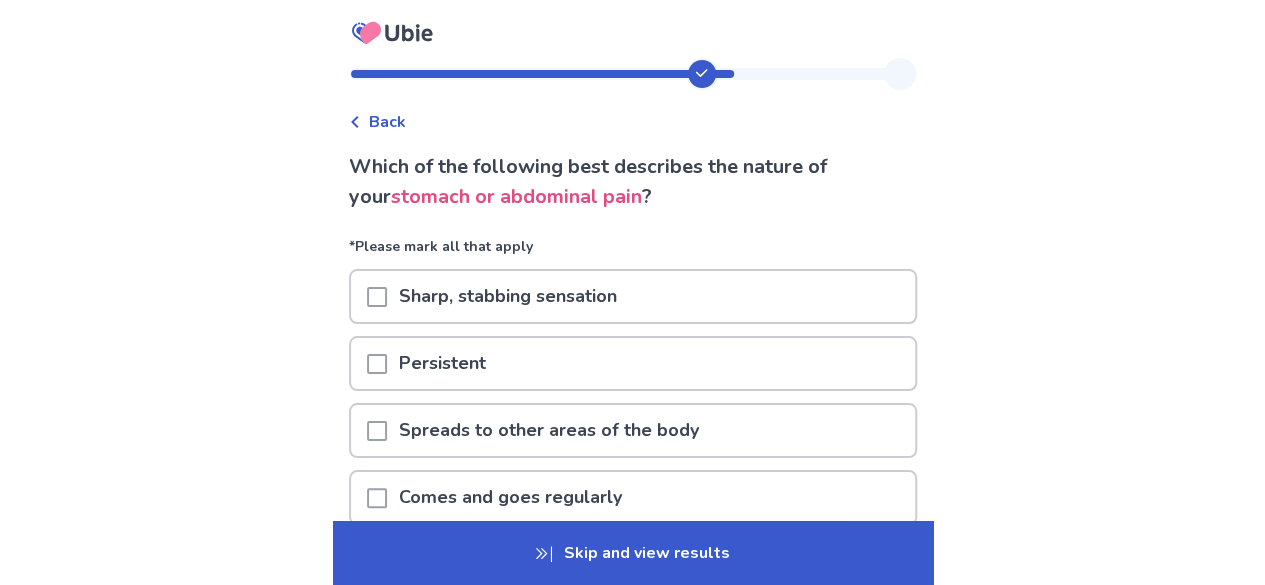 click 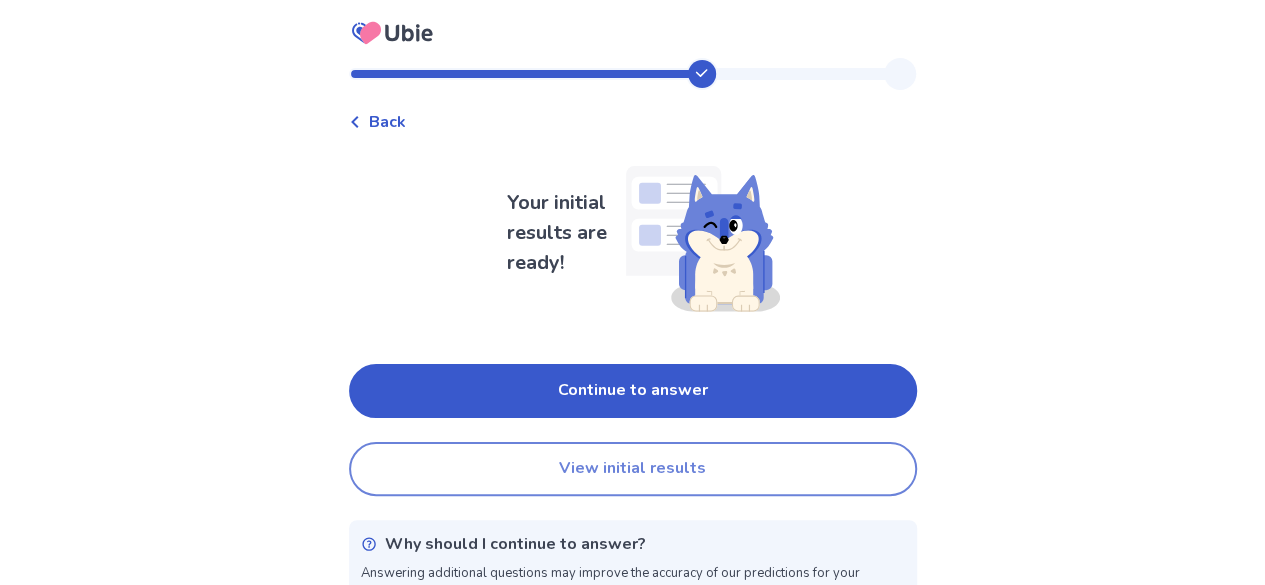 click on "View initial results" at bounding box center [633, 469] 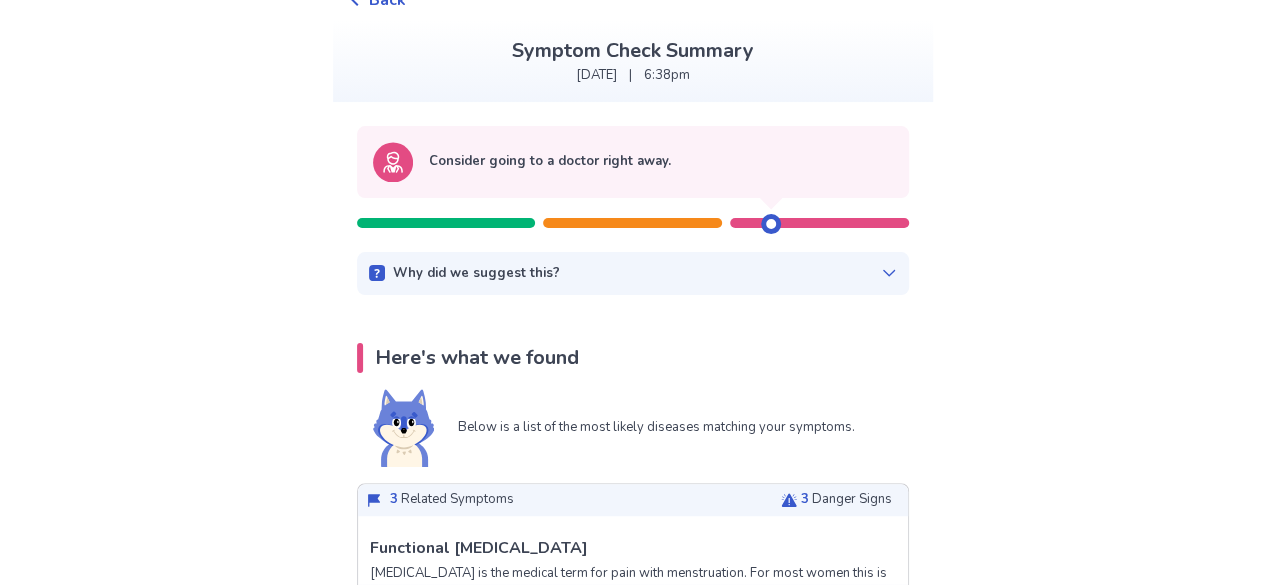 scroll, scrollTop: 88, scrollLeft: 0, axis: vertical 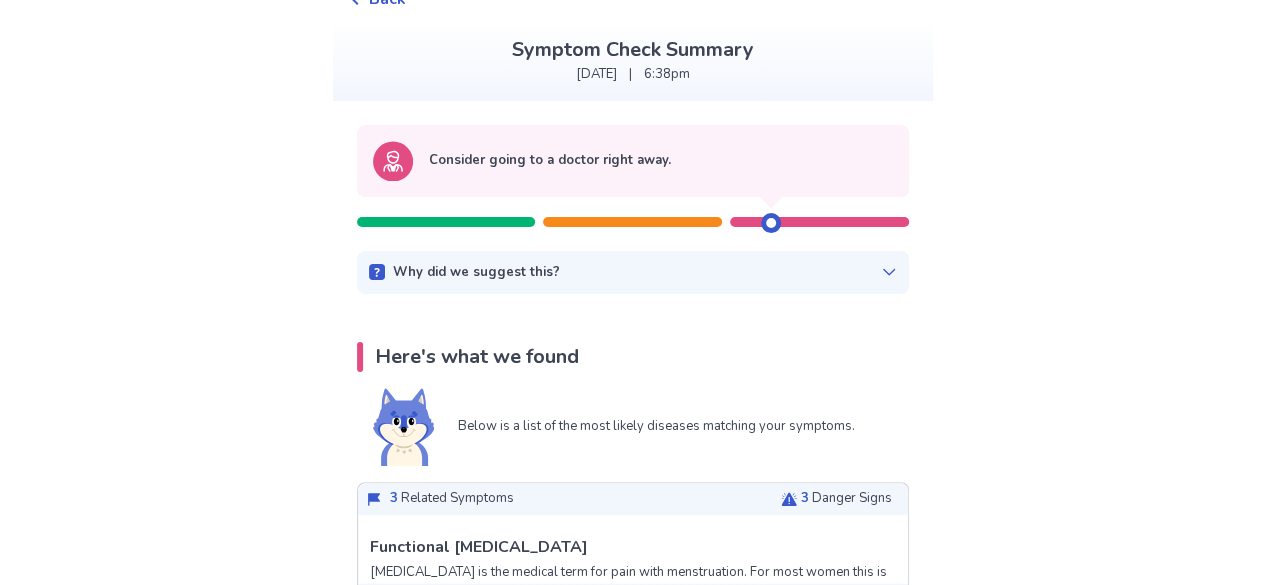 click on "Why did we suggest this?" at bounding box center [476, 273] 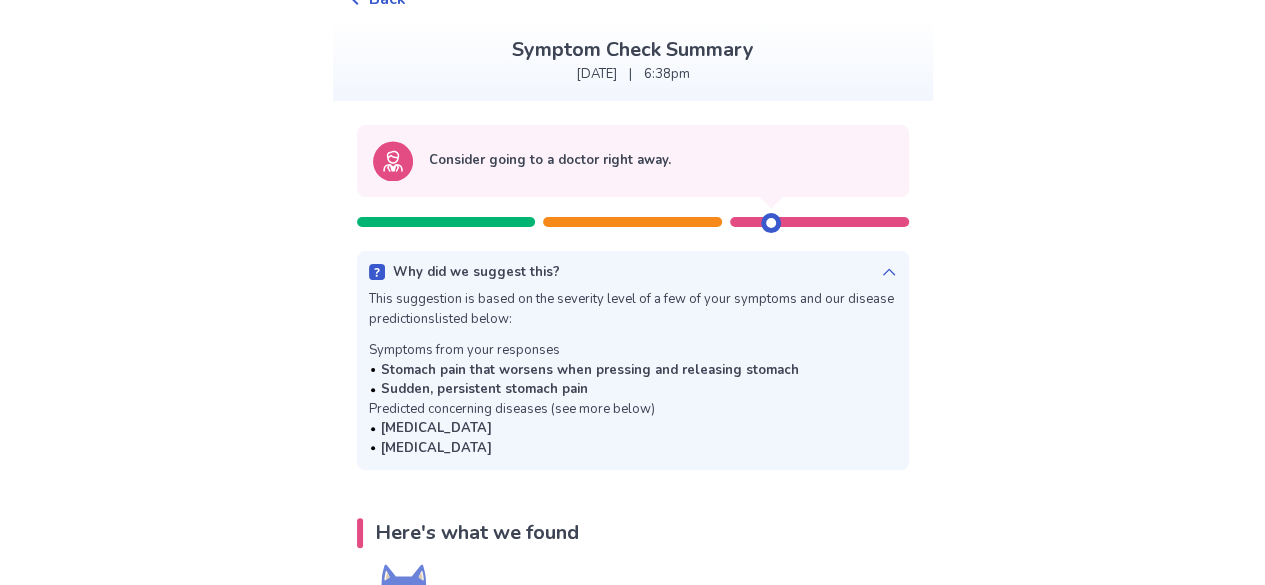 click on "Why did we suggest this?" at bounding box center (633, 273) 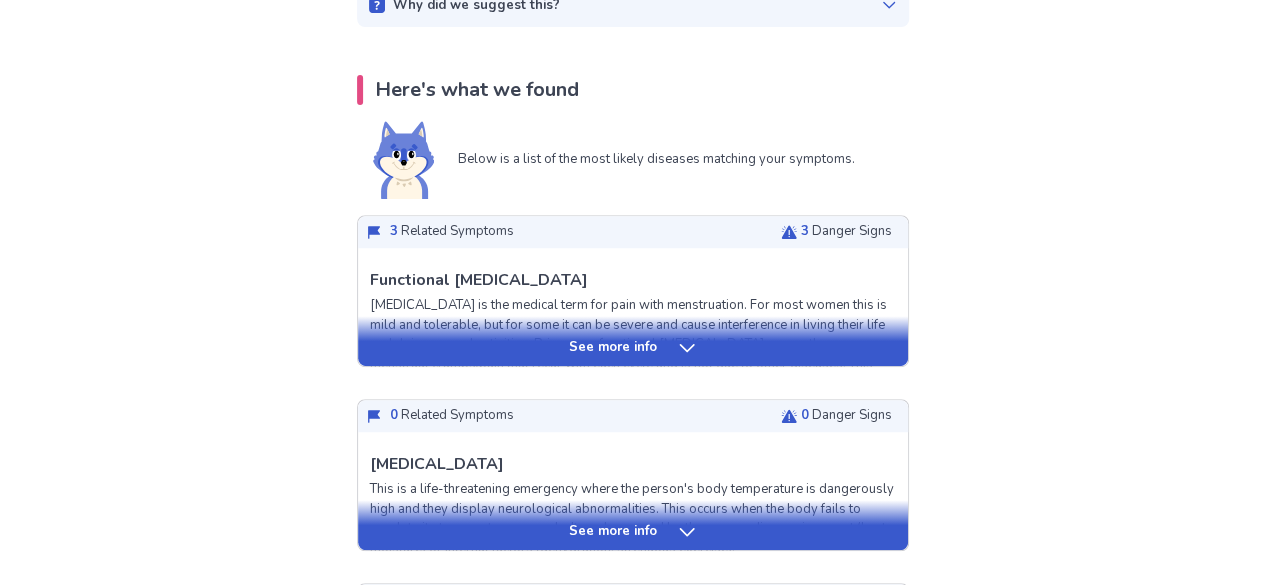 scroll, scrollTop: 356, scrollLeft: 0, axis: vertical 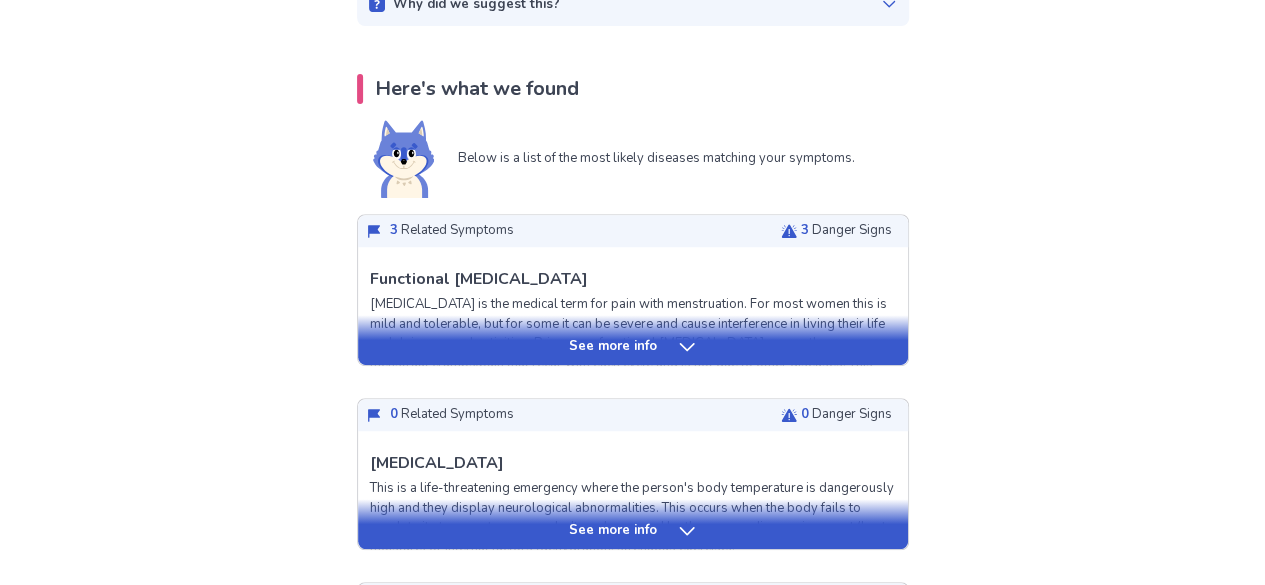 click on "See more info" at bounding box center (633, 340) 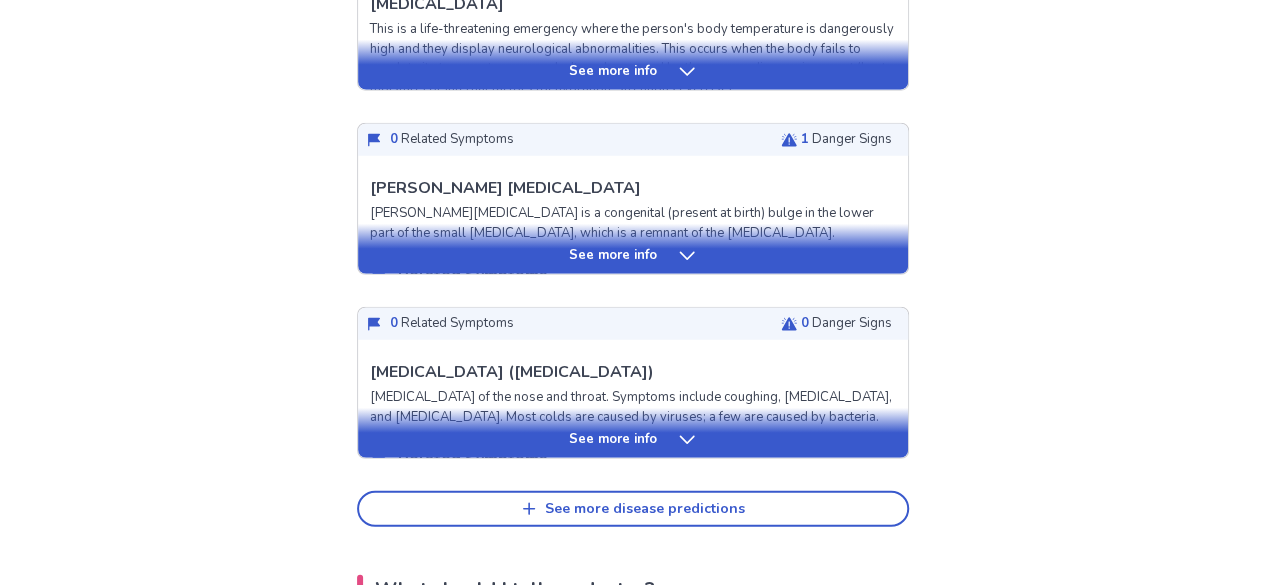 scroll, scrollTop: 2488, scrollLeft: 0, axis: vertical 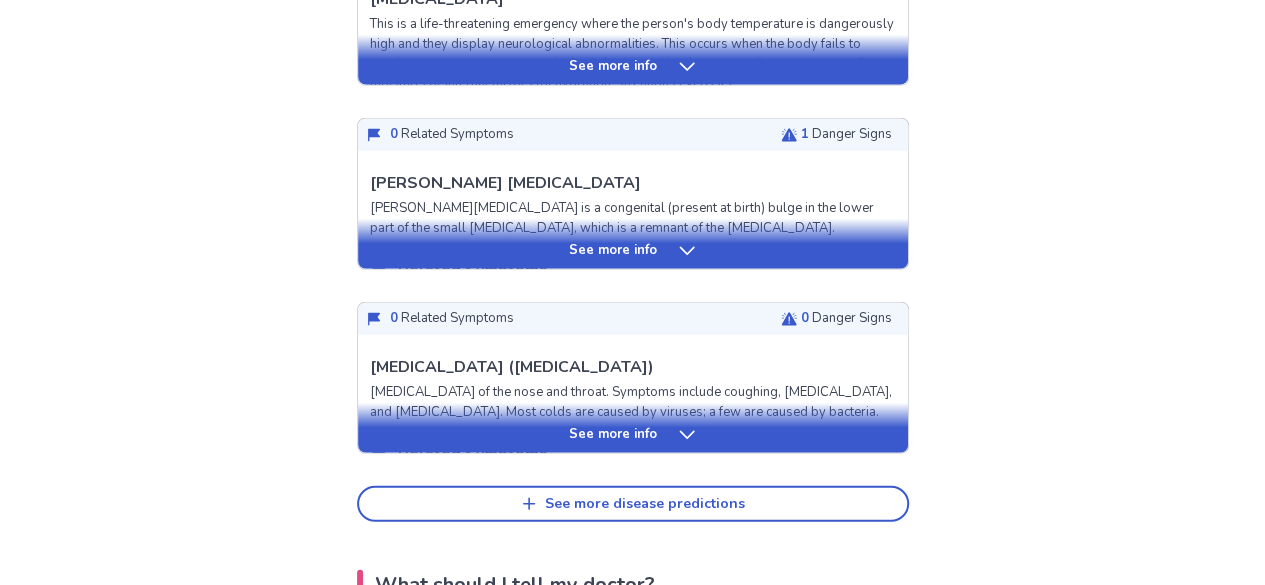 click on "See more info" at bounding box center (633, 428) 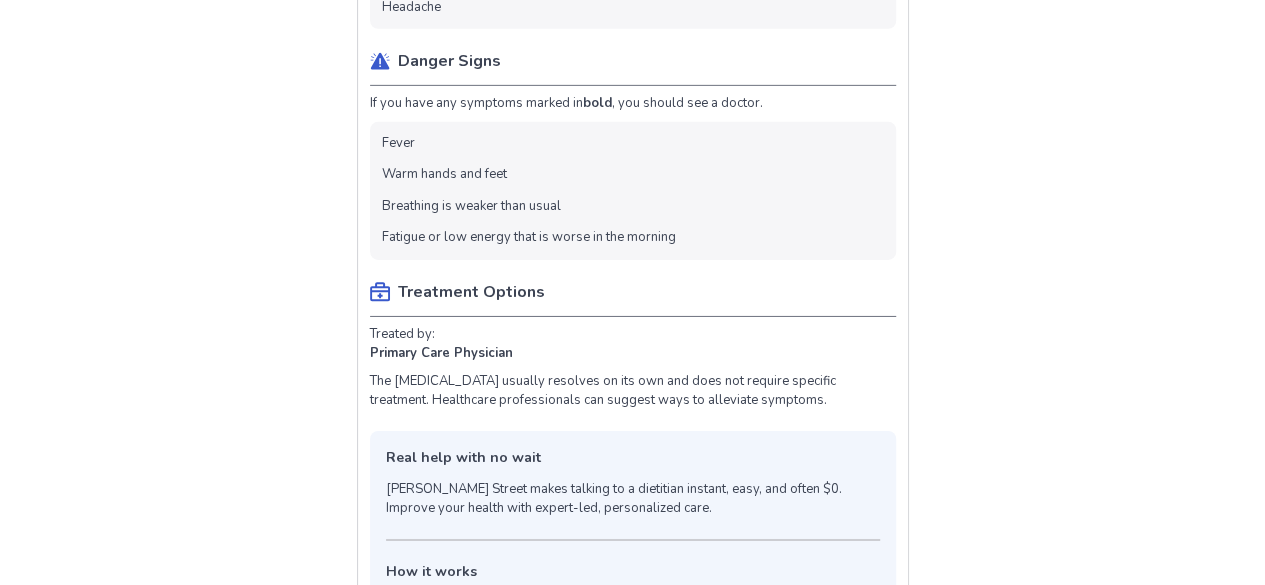 scroll, scrollTop: 3279, scrollLeft: 0, axis: vertical 